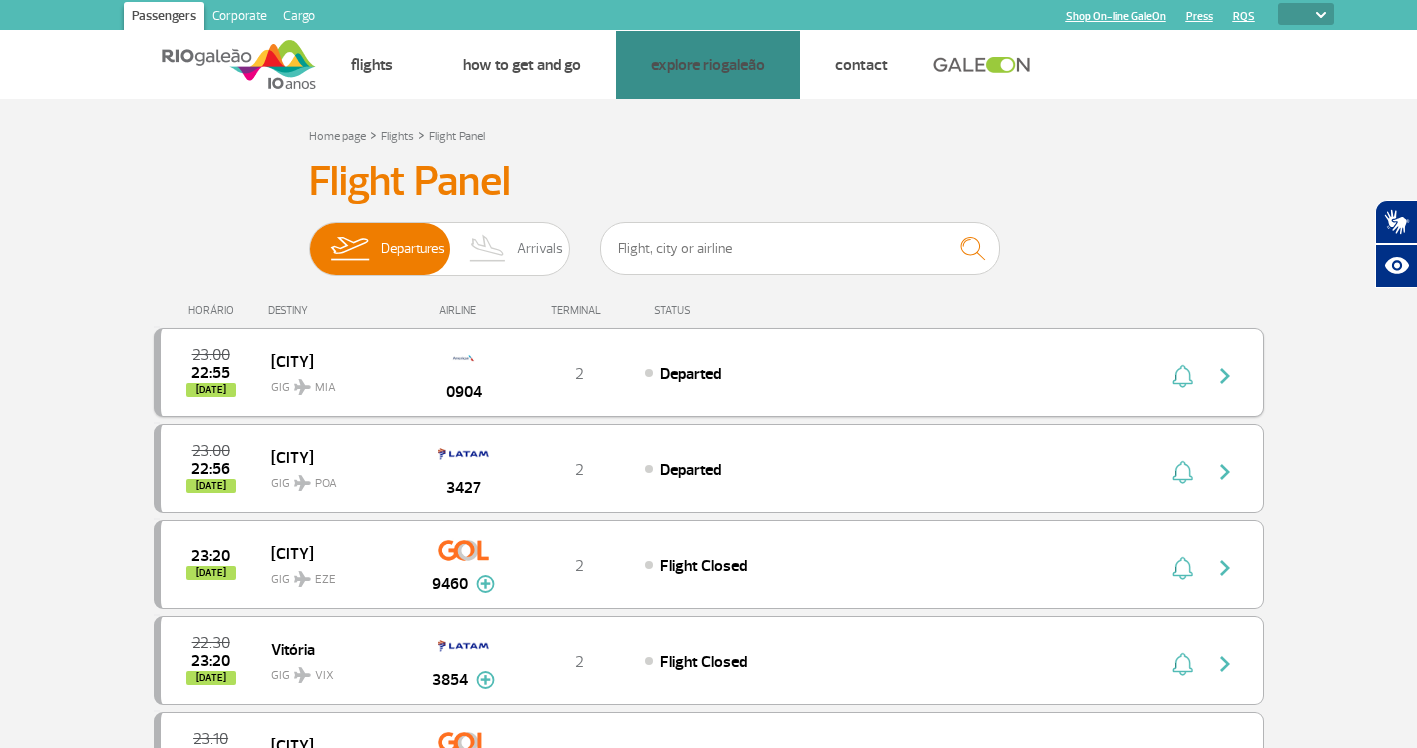 scroll, scrollTop: 0, scrollLeft: 0, axis: both 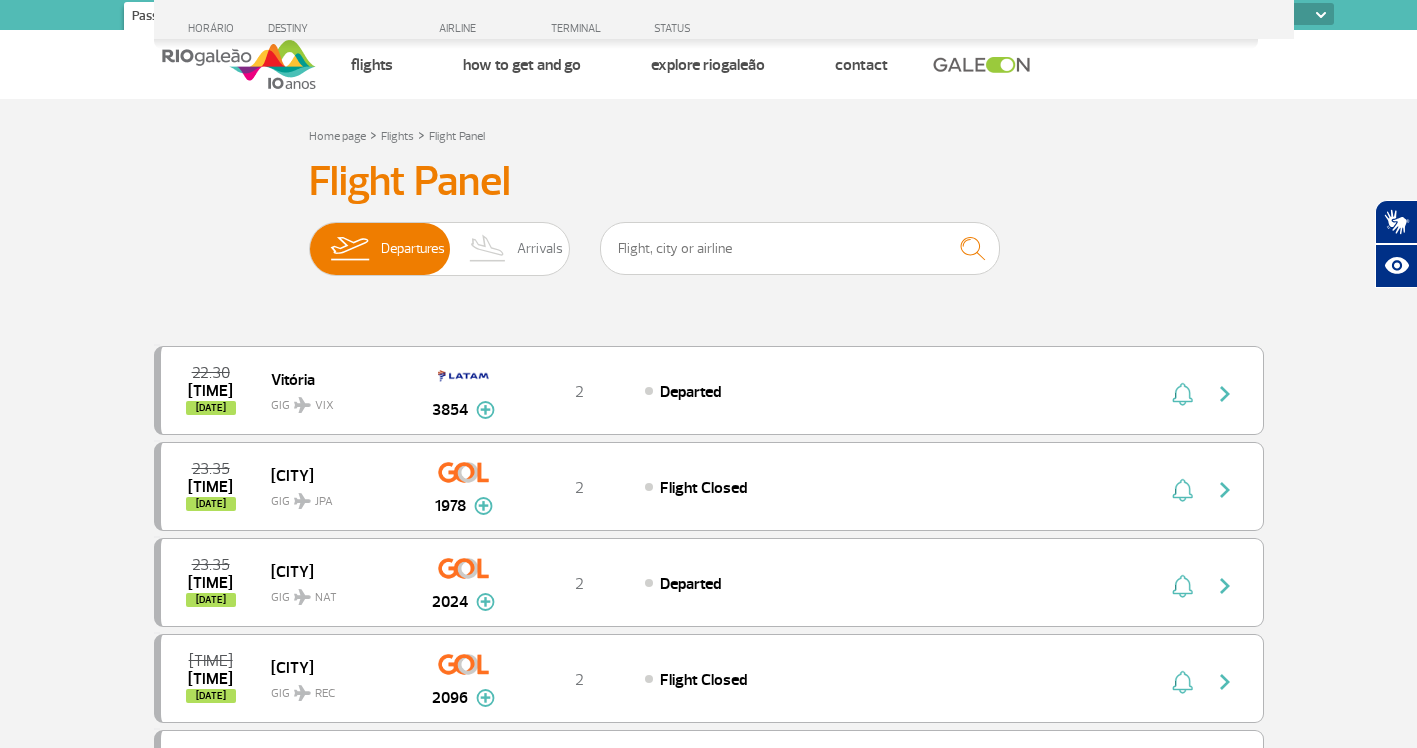select 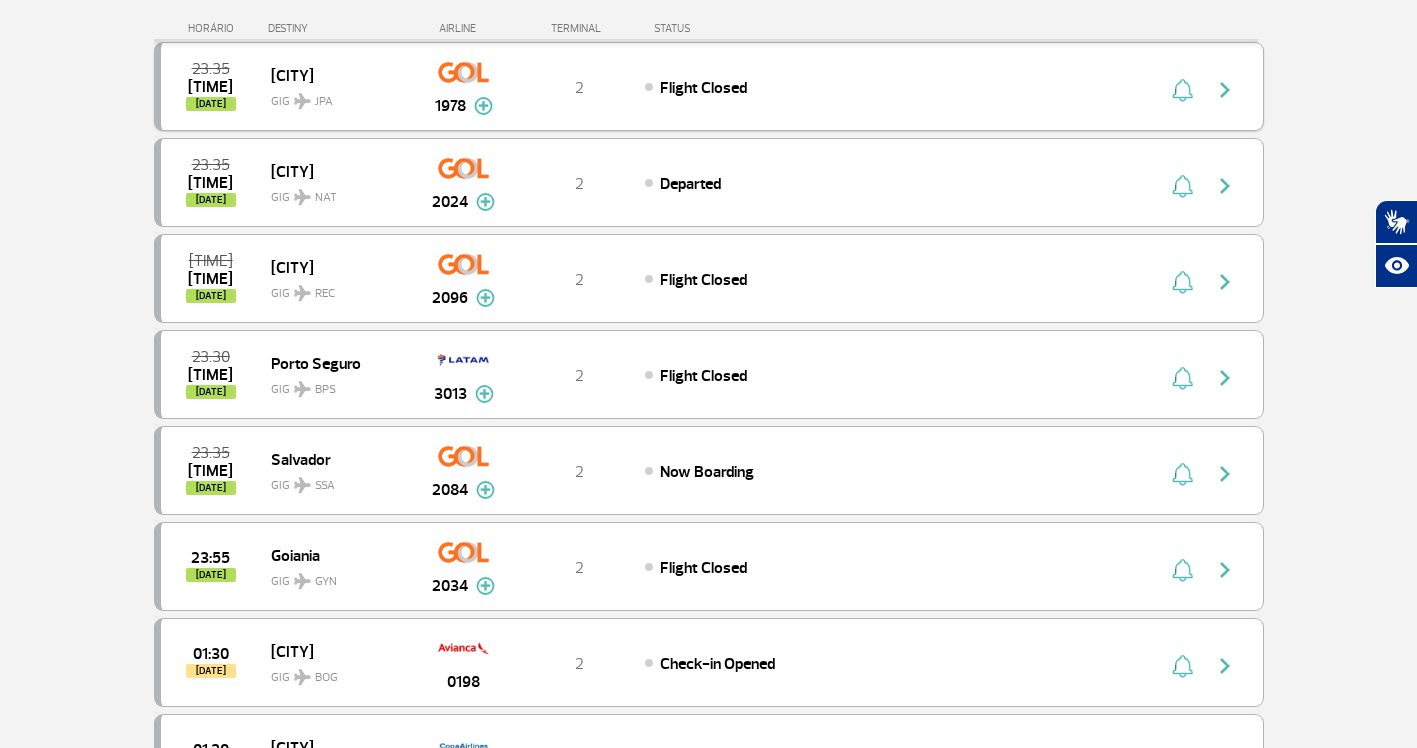 scroll, scrollTop: 400, scrollLeft: 0, axis: vertical 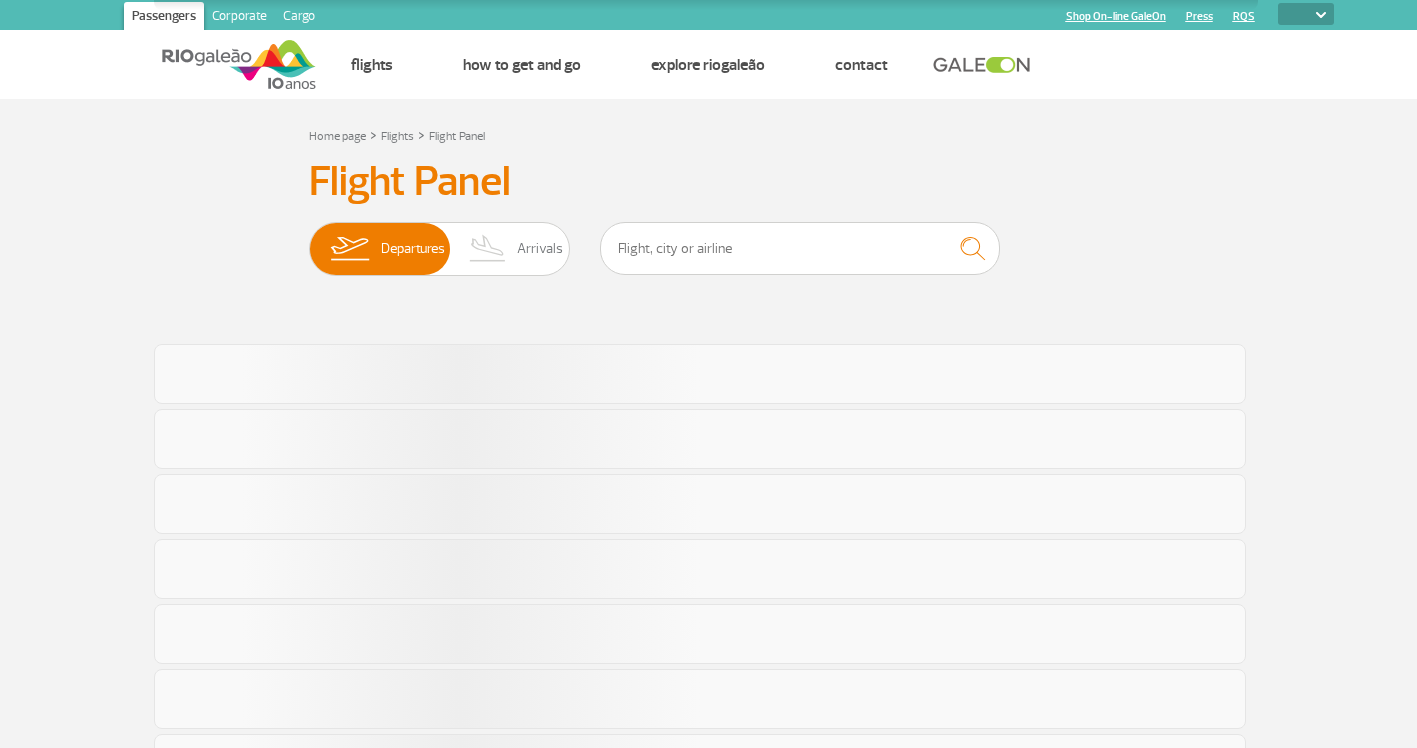 select 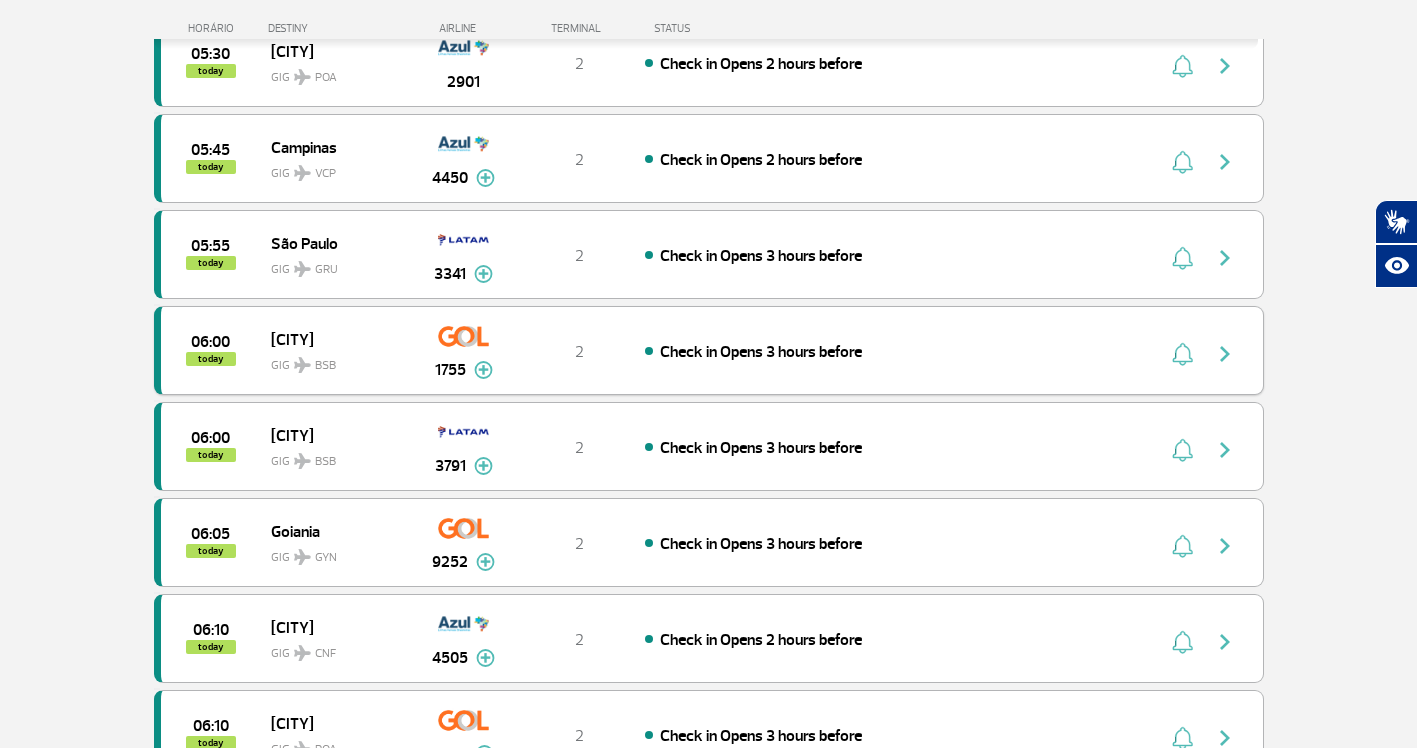 scroll, scrollTop: 1000, scrollLeft: 0, axis: vertical 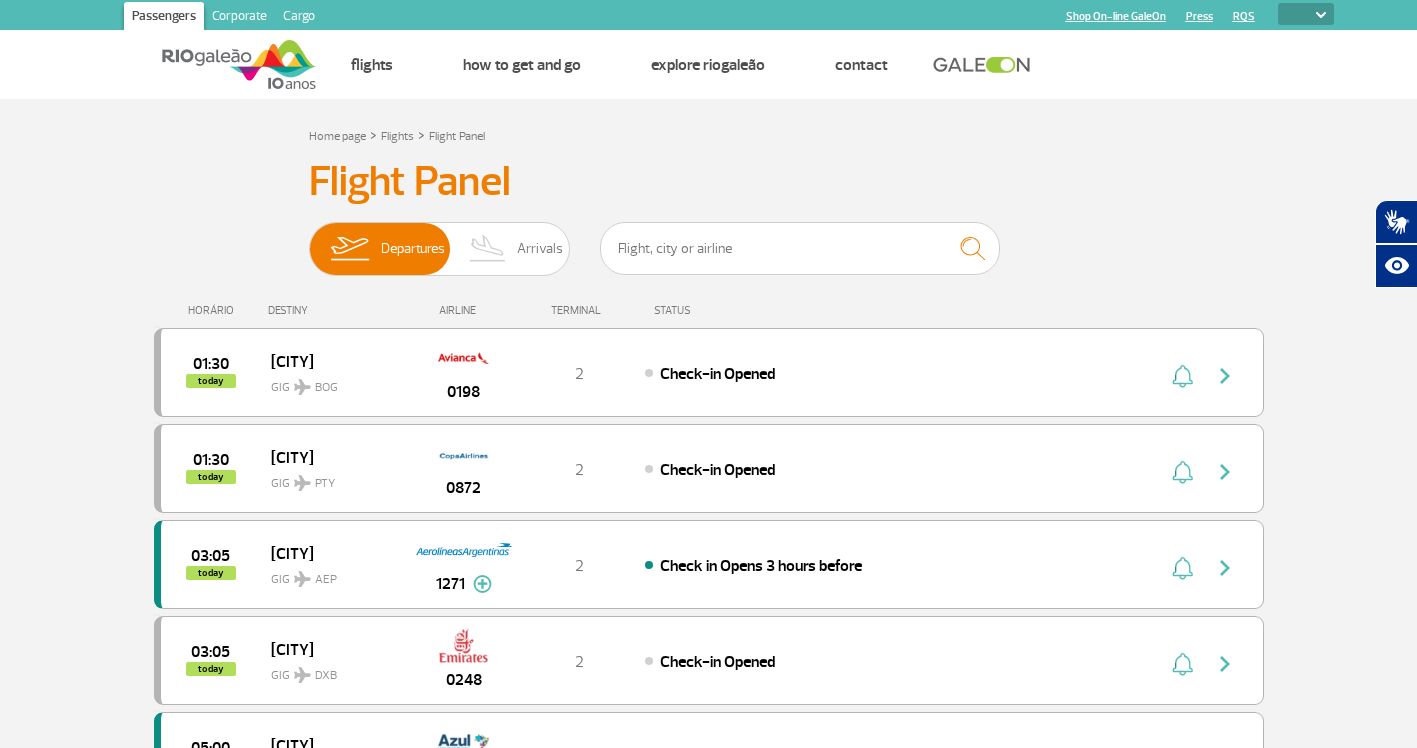 click on "Flight Panel  Departures   Arrivals  01:30 today Bogotá GIG BOG 0198 T2  Check-in Opened  01:30 today Panama GIG PTY 0872 T2  Check-in Opened  03:05 today Buenos Aires GIG AEP 1271 Parcerias:  ITA Airways   4683  T2  Check in Opens 3 hours before  ITA Airways 4683 03:05 today Dubai GIG DXB 0248 T2  Check-in Opened  05:00 today Curitiba GIG CWB 4208 Parcerias:  TAP Portugal   5337  T2  Check in Opens 2 hours before  TAP Portugal 5337 05:15 today São Paulo GIG GRU 3339 Parcerias:  Quantas Airlines   3942   Qatar Airways   5276   Delta Airlines   6259   Iberia Airlines   6525   Iberia Airlines   6602   AeroMexico   8523  T2  Check in Opens 3 hours before  Quantas Airlines 3942 Qatar Airways 5276 Delta Airlines 6259 Iberia Airlines 6525 Iberia Airlines 6602 AeroMexico 8523 05:20 today Fortaleza GIG FOR 1846 Parcerias:  Air France   2038   Avianca   2609   Azul Linhas Aéreas   3106   COPA Airlines   3595   Emirates Airlines   3685   TAP Portugal   4151  T2  Check in Opens 3 hours before  Air France 2038 Avianca" at bounding box center [709, 1211] 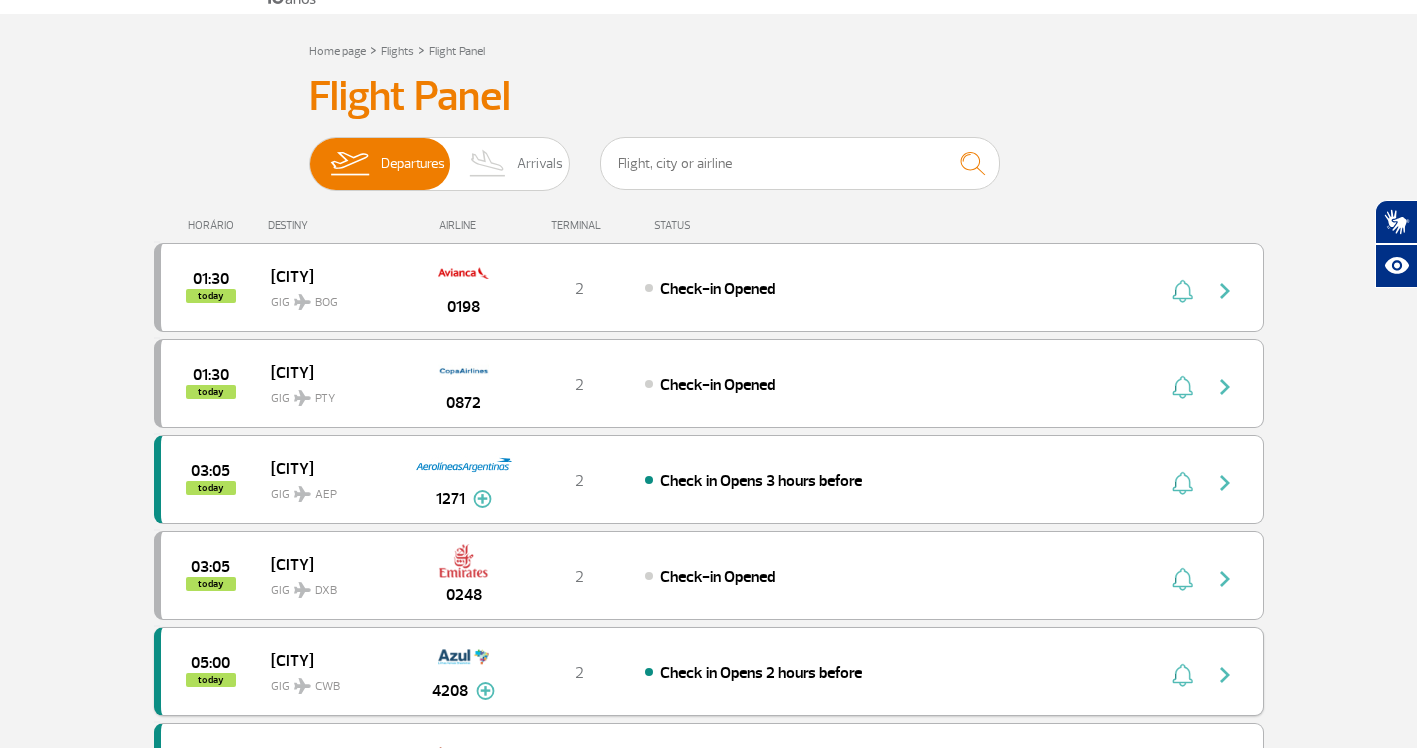 scroll, scrollTop: 200, scrollLeft: 0, axis: vertical 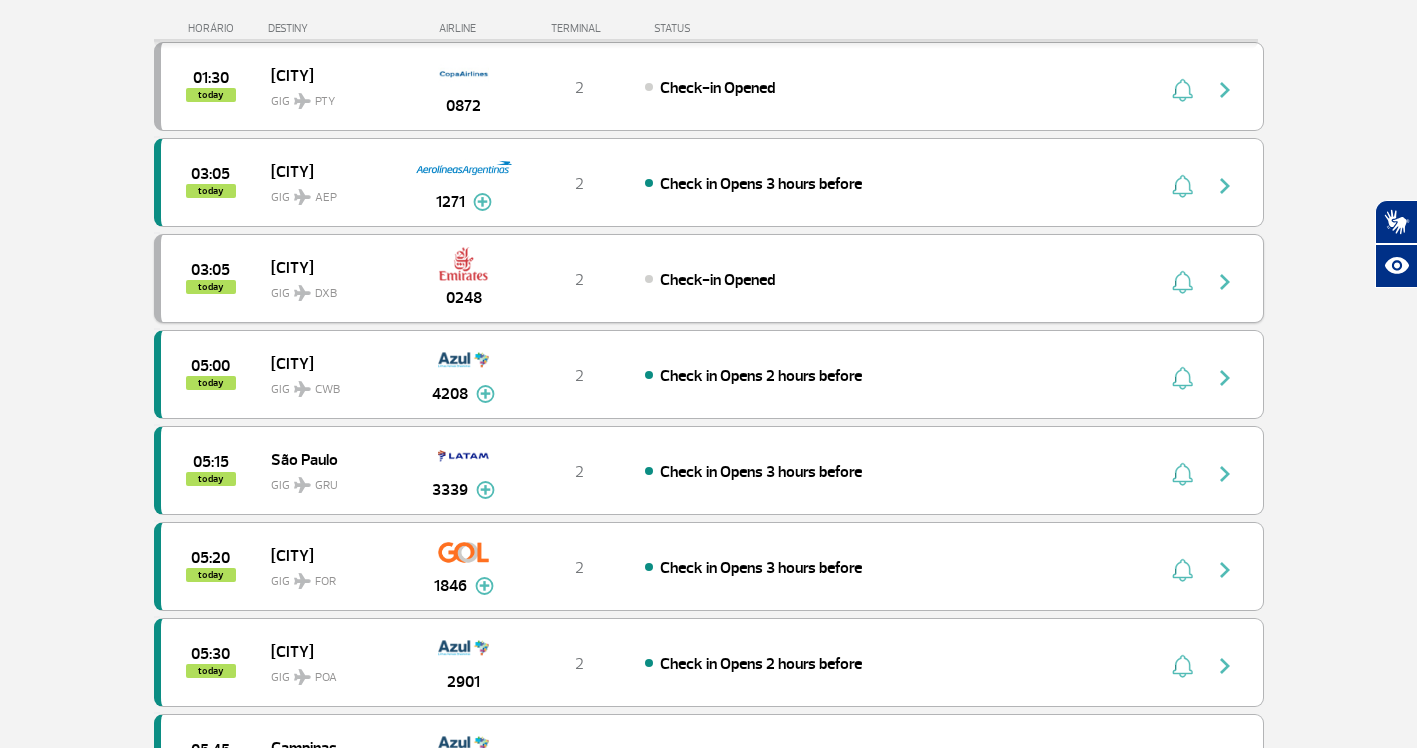 click on "Check-in Opened" at bounding box center [717, 280] 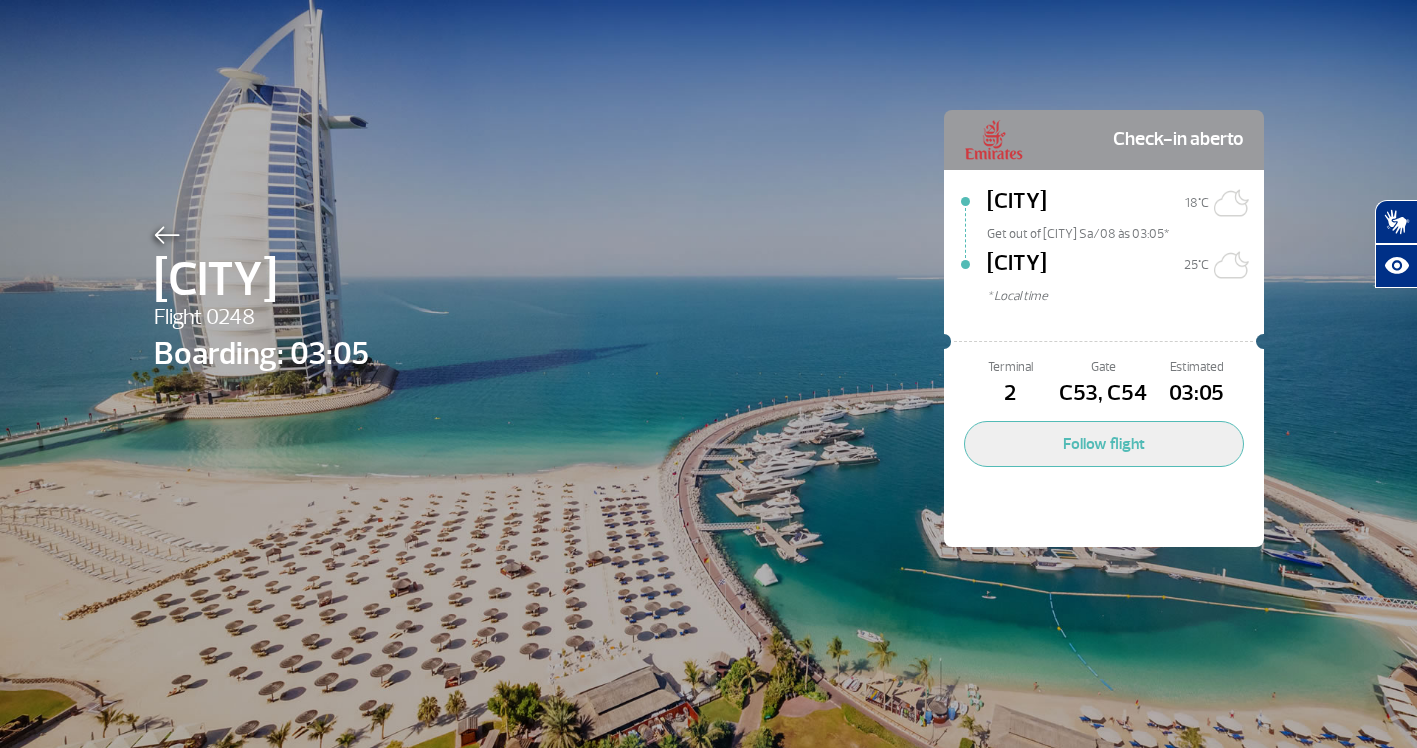 scroll, scrollTop: 0, scrollLeft: 0, axis: both 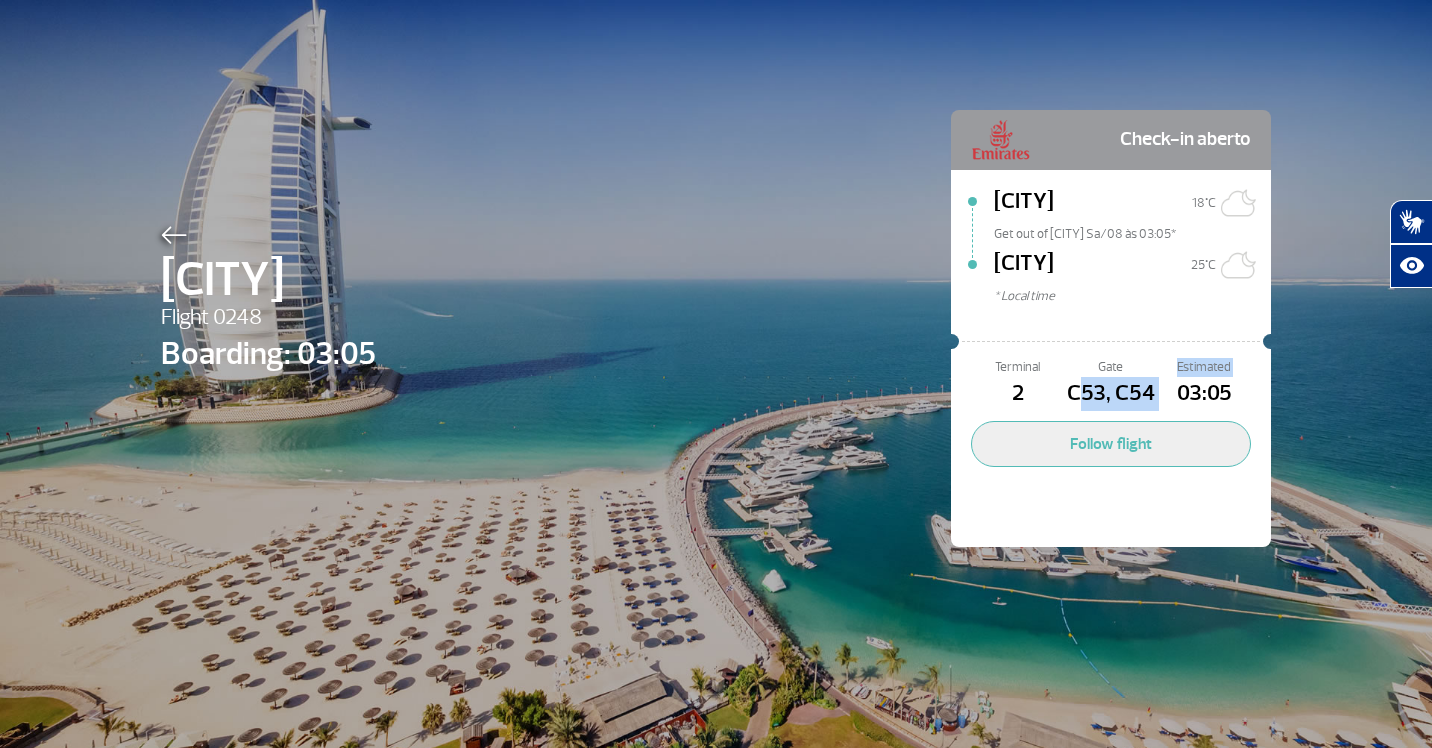 drag, startPoint x: 1073, startPoint y: 391, endPoint x: 1152, endPoint y: 385, distance: 79.22752 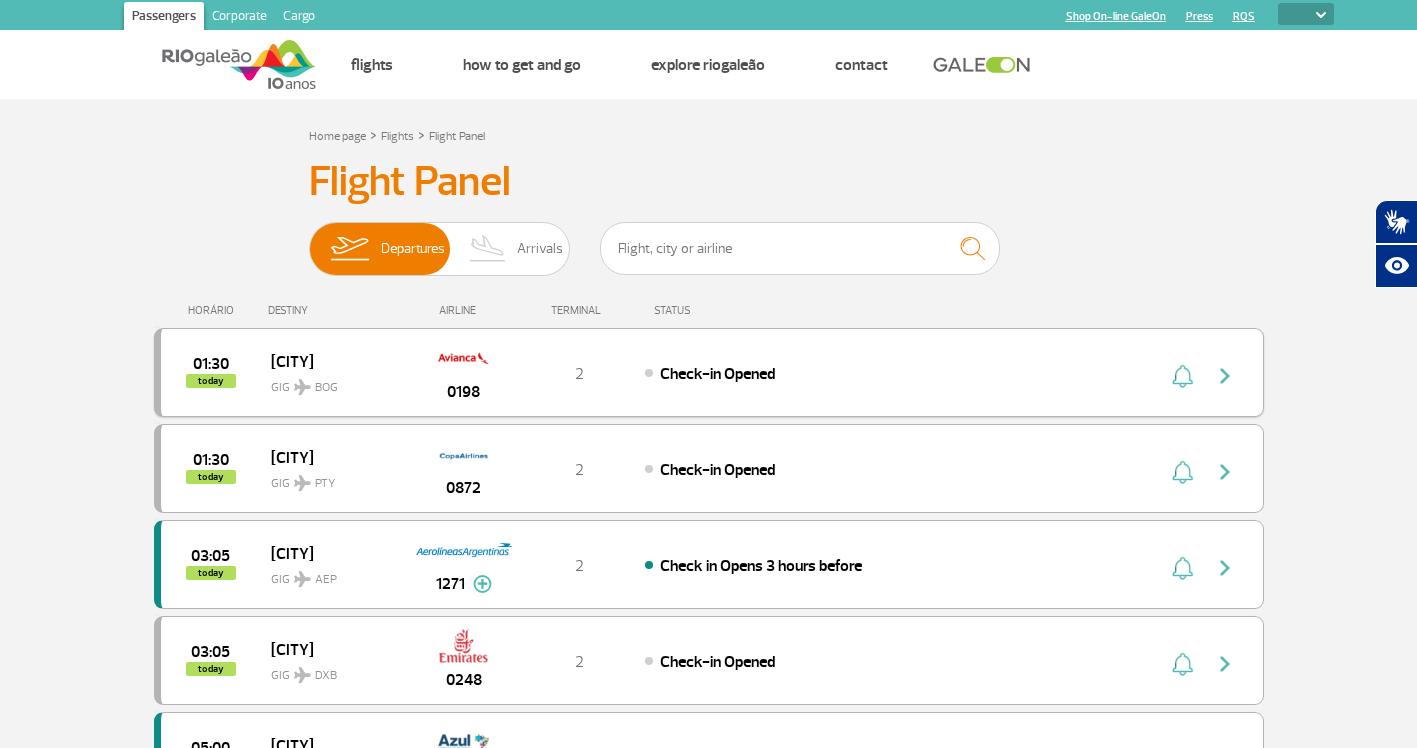 click on "01:30 today Bogotá GIG  BOG 0198 2  Check-in Opened" at bounding box center (709, 372) 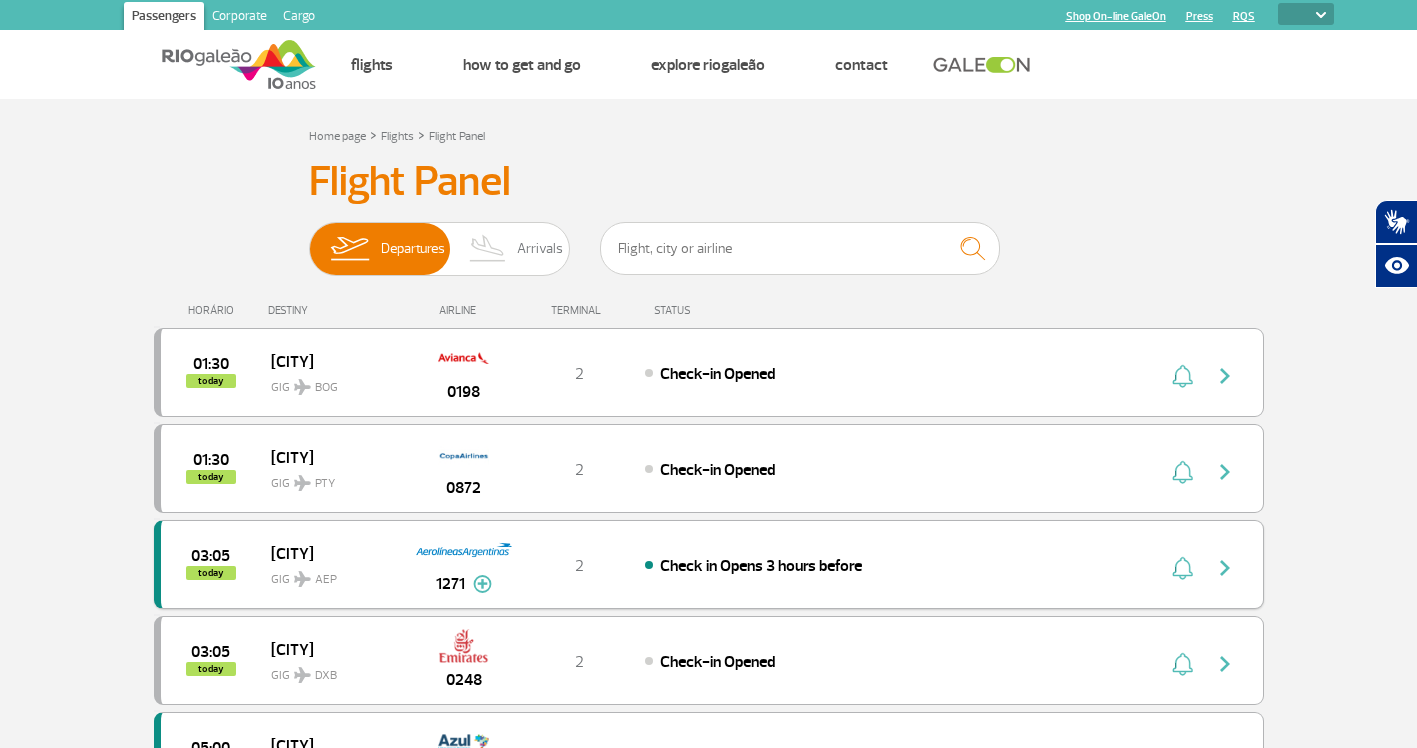 click on "2" at bounding box center (579, 565) 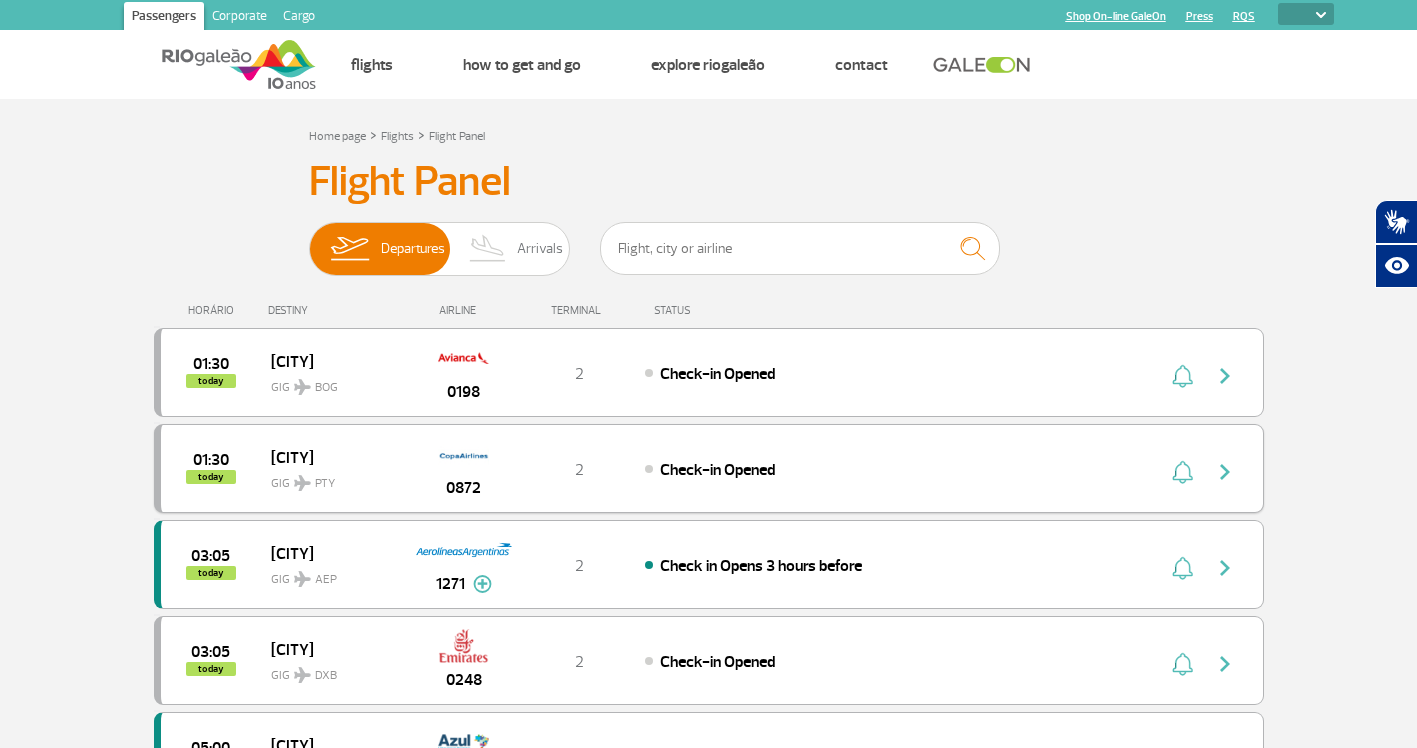 click at bounding box center [1225, 472] 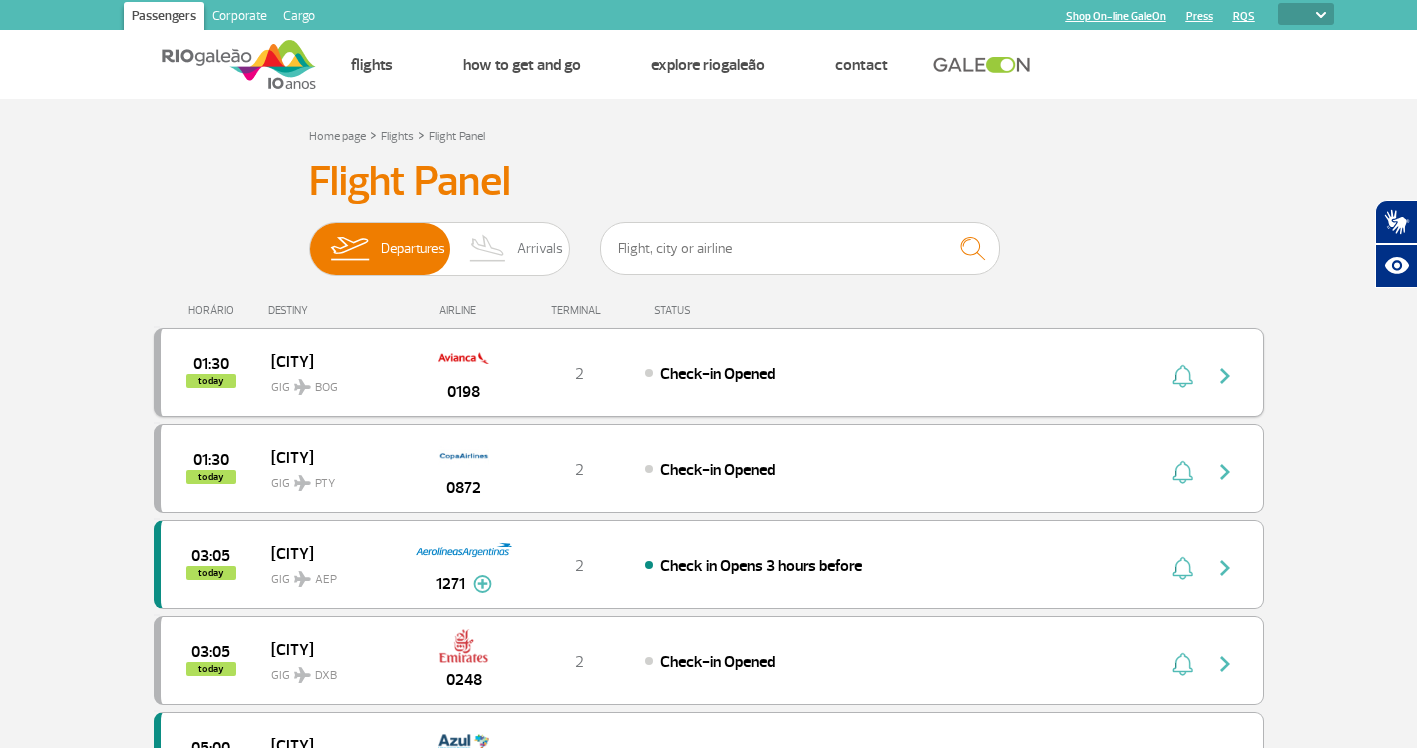click on "01:30 today Bogotá GIG  BOG 0198 2  Check-in Opened" at bounding box center (709, 372) 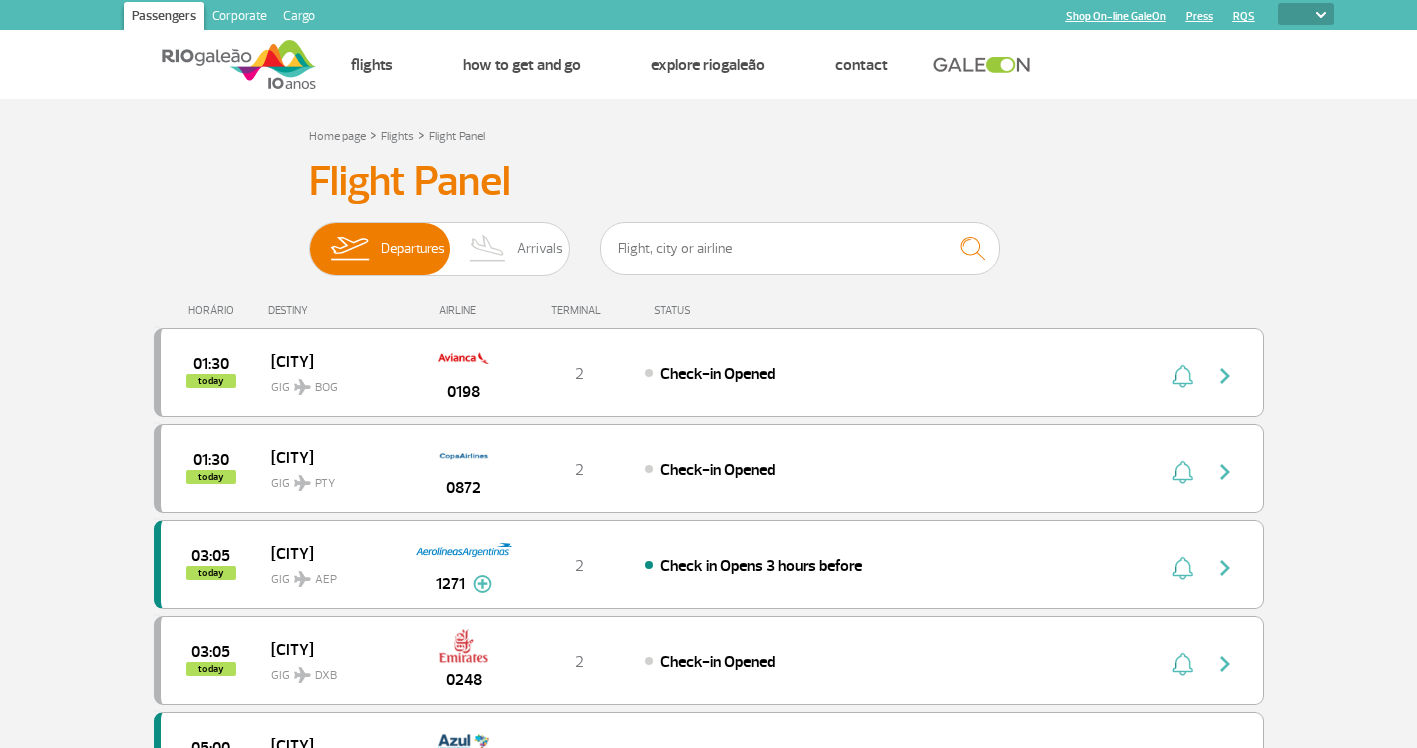select 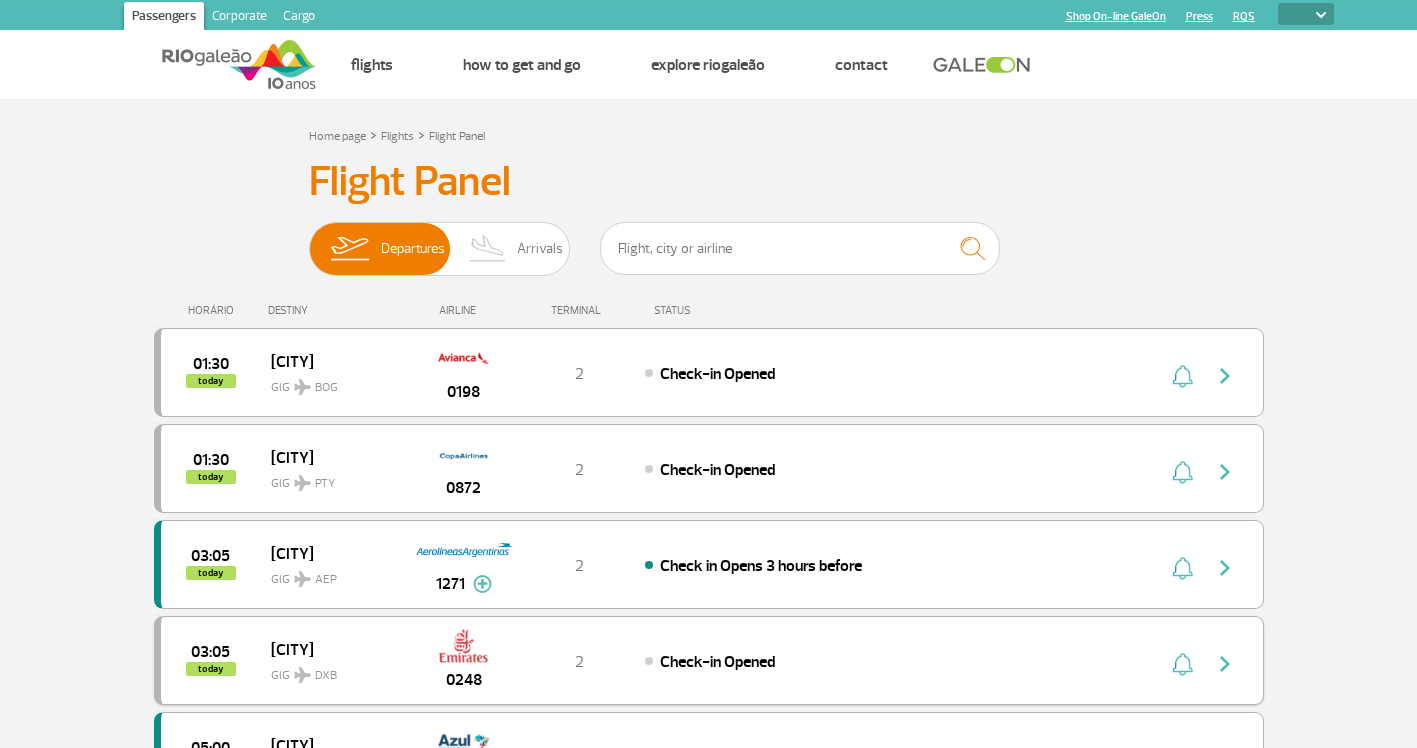 scroll, scrollTop: 0, scrollLeft: 0, axis: both 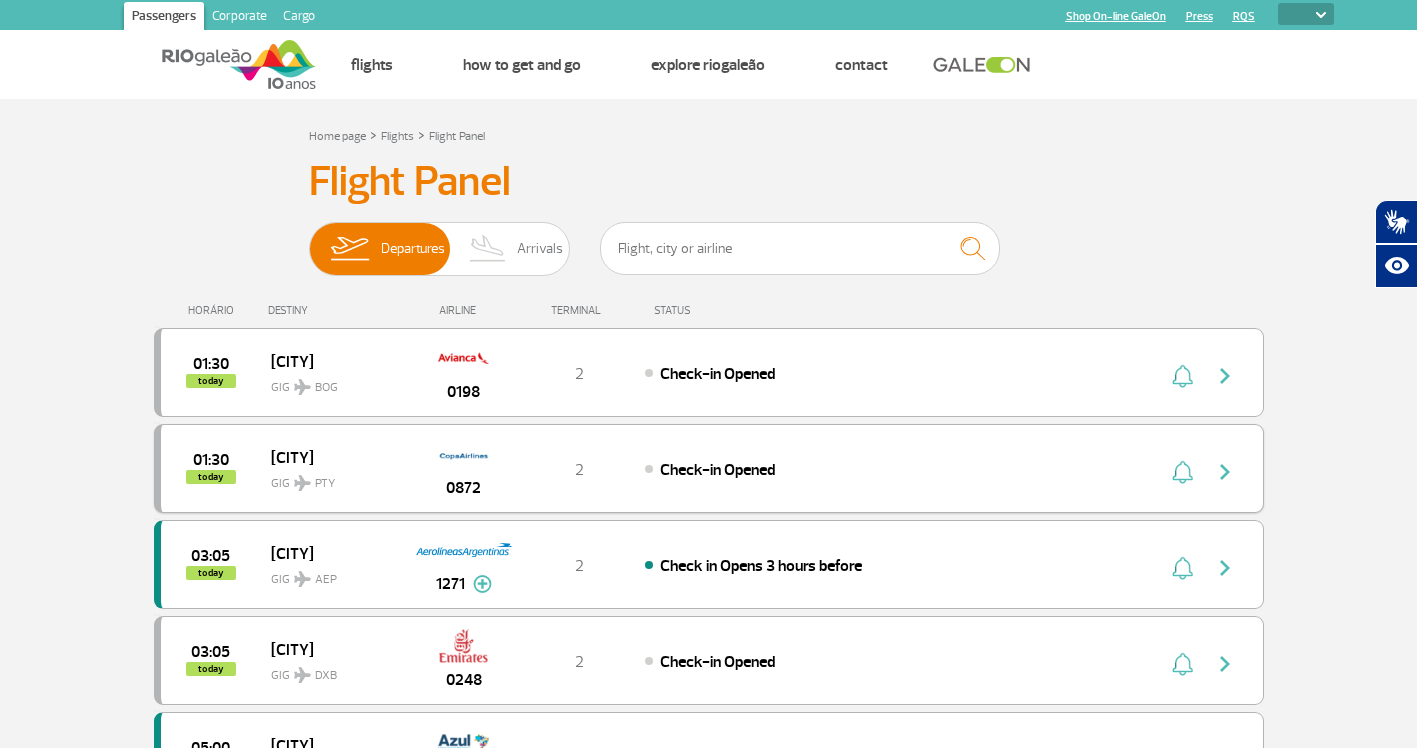 click on "Check-in Opened" at bounding box center (717, 470) 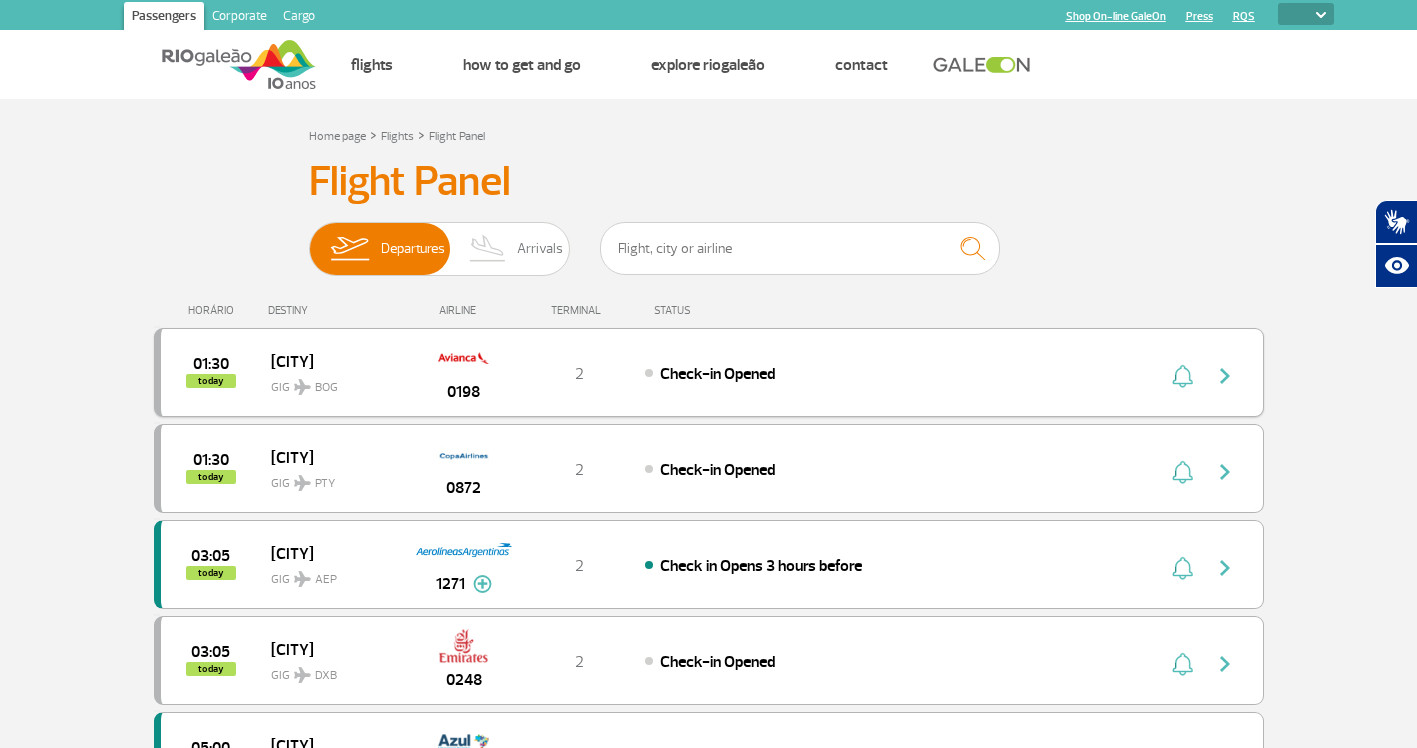 click on "Check-in Opened" at bounding box center (717, 374) 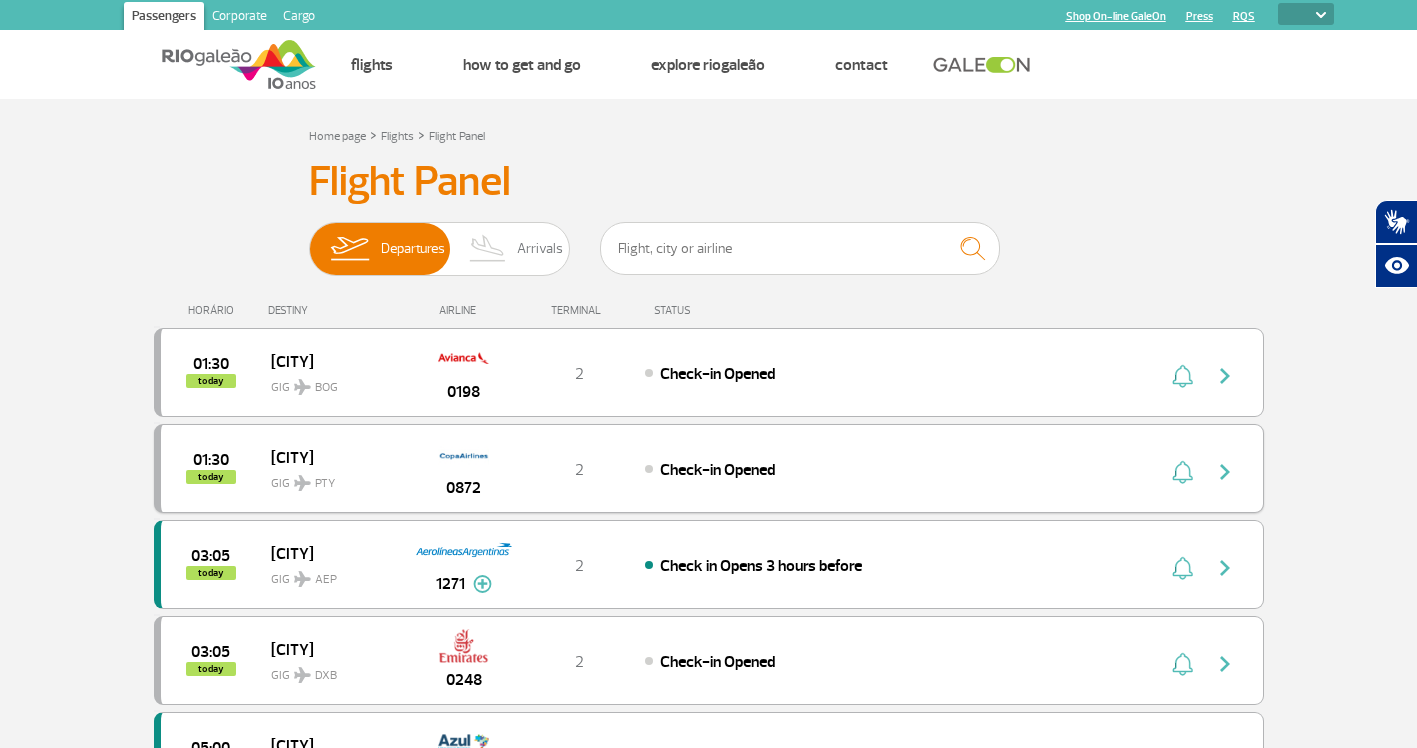 click on "2" at bounding box center [579, 469] 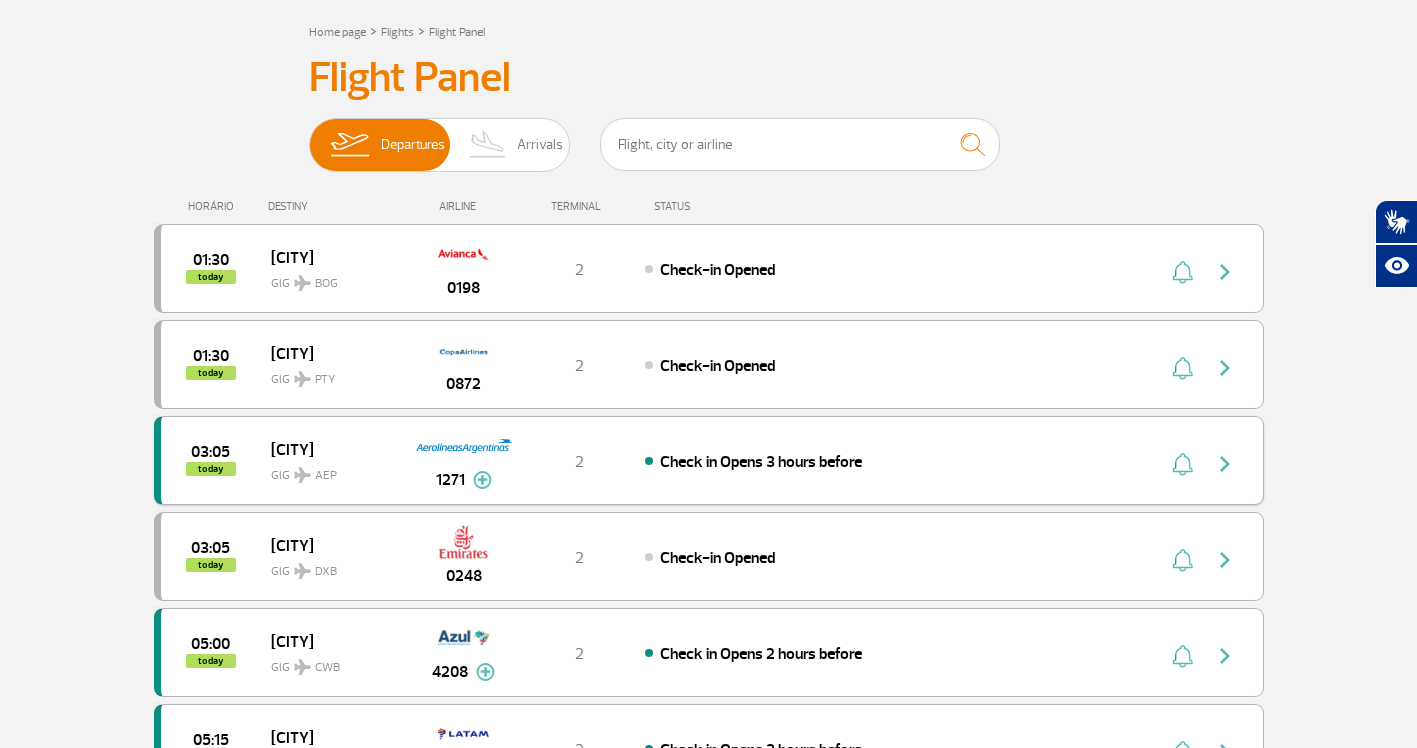scroll, scrollTop: 200, scrollLeft: 0, axis: vertical 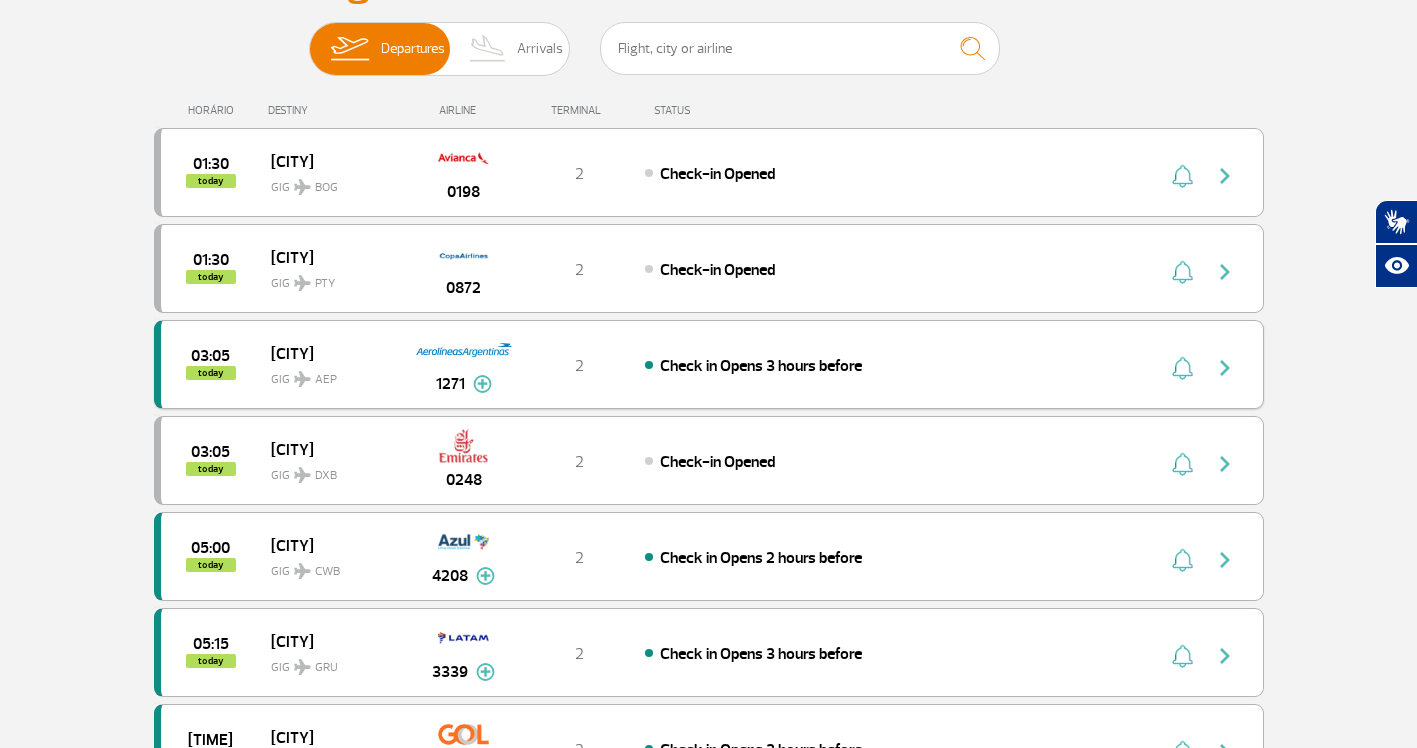 click on "Buenos Aires GIG  AEP" at bounding box center (342, 364) 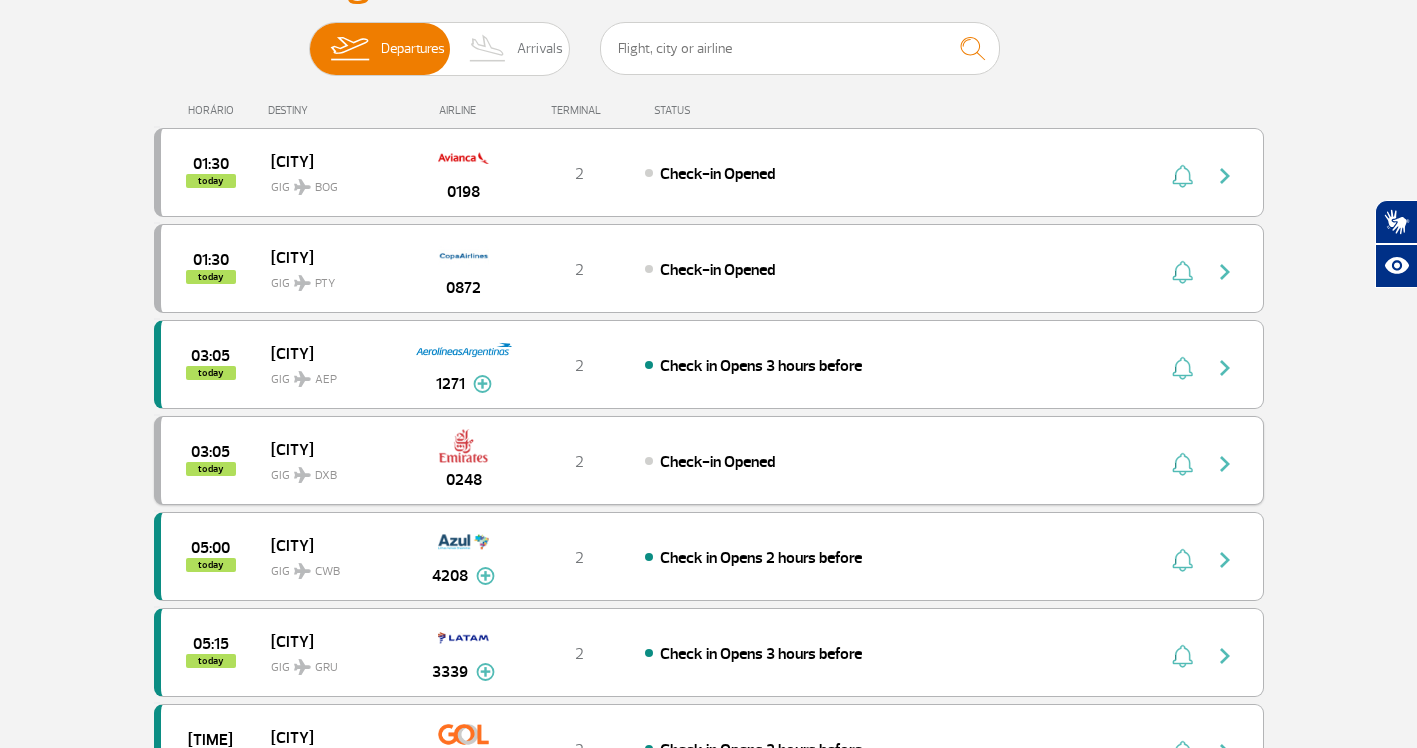 click on "Check-in Opened" at bounding box center (717, 462) 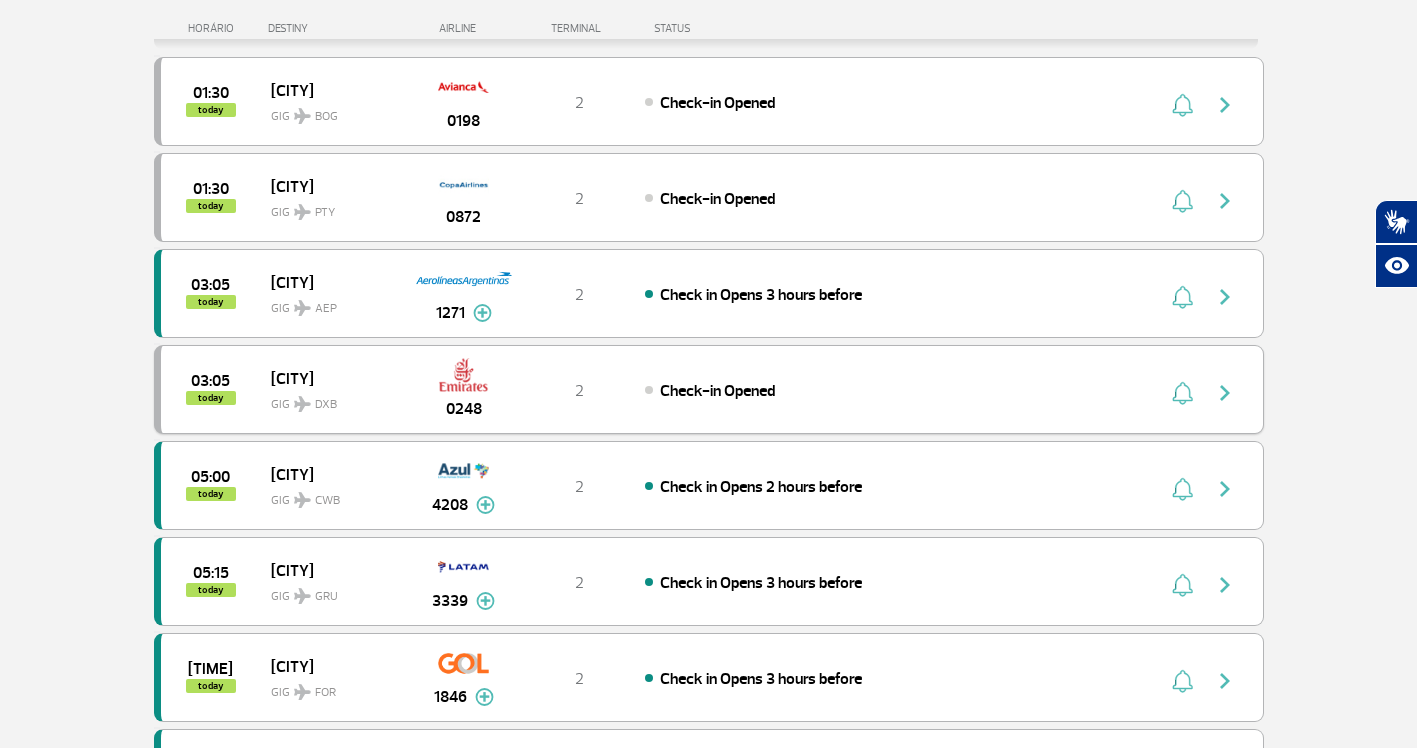 scroll, scrollTop: 300, scrollLeft: 0, axis: vertical 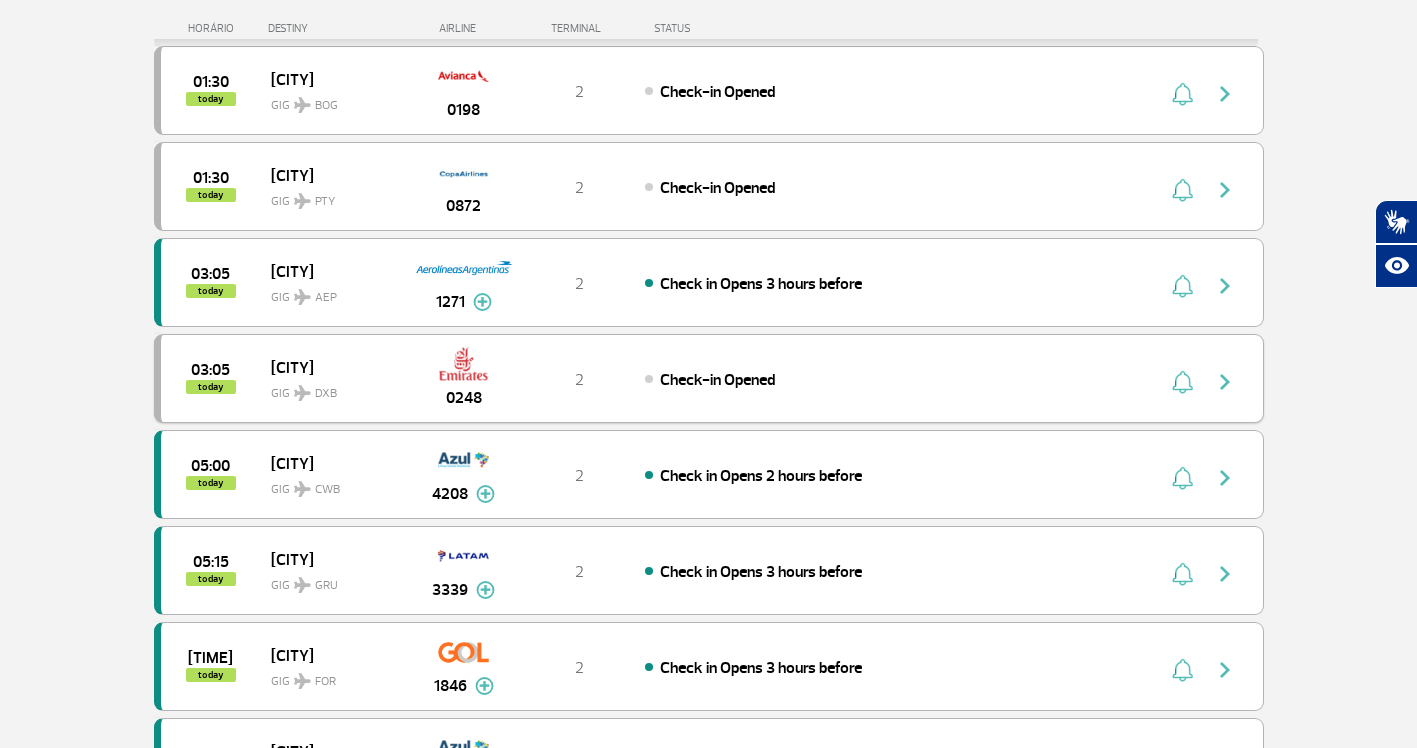 click on "0248" at bounding box center [463, 378] 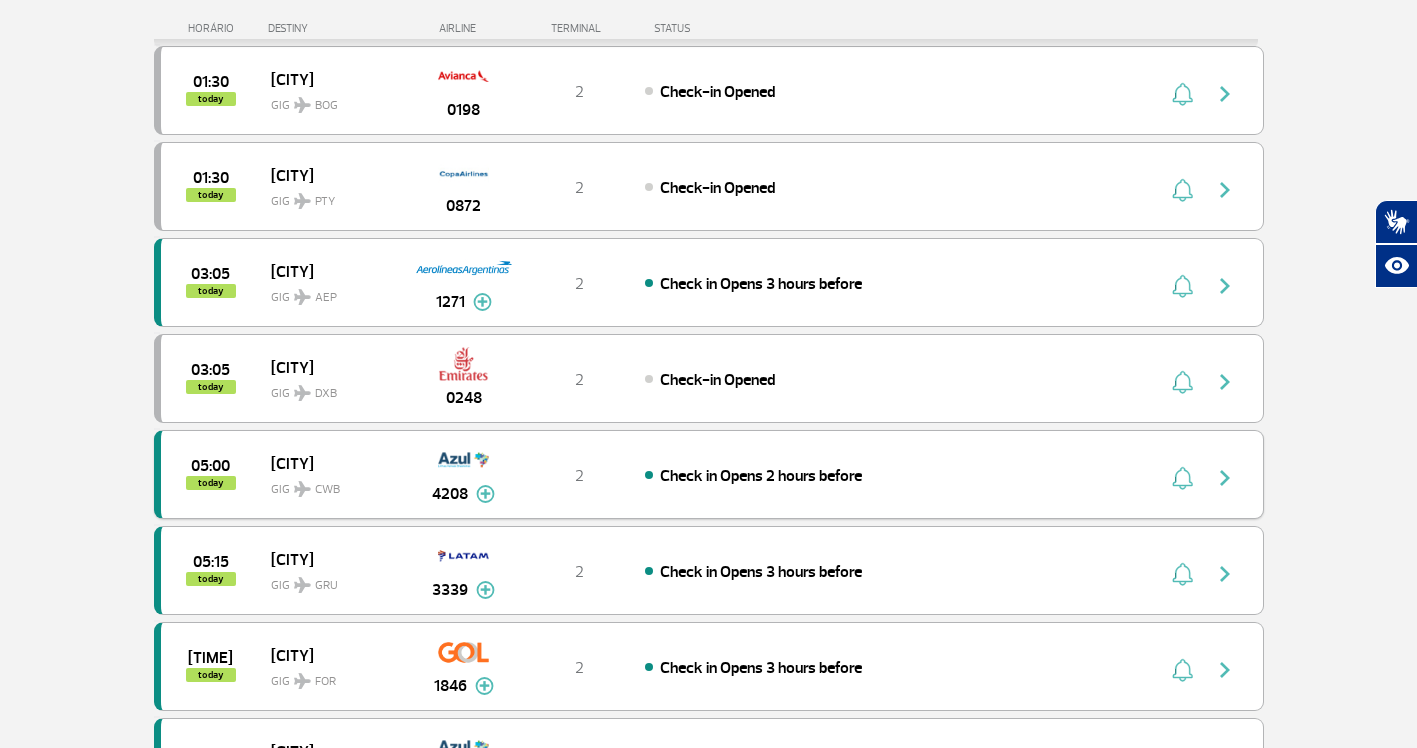 click on "Curitiba GIG  CWB" at bounding box center (342, 474) 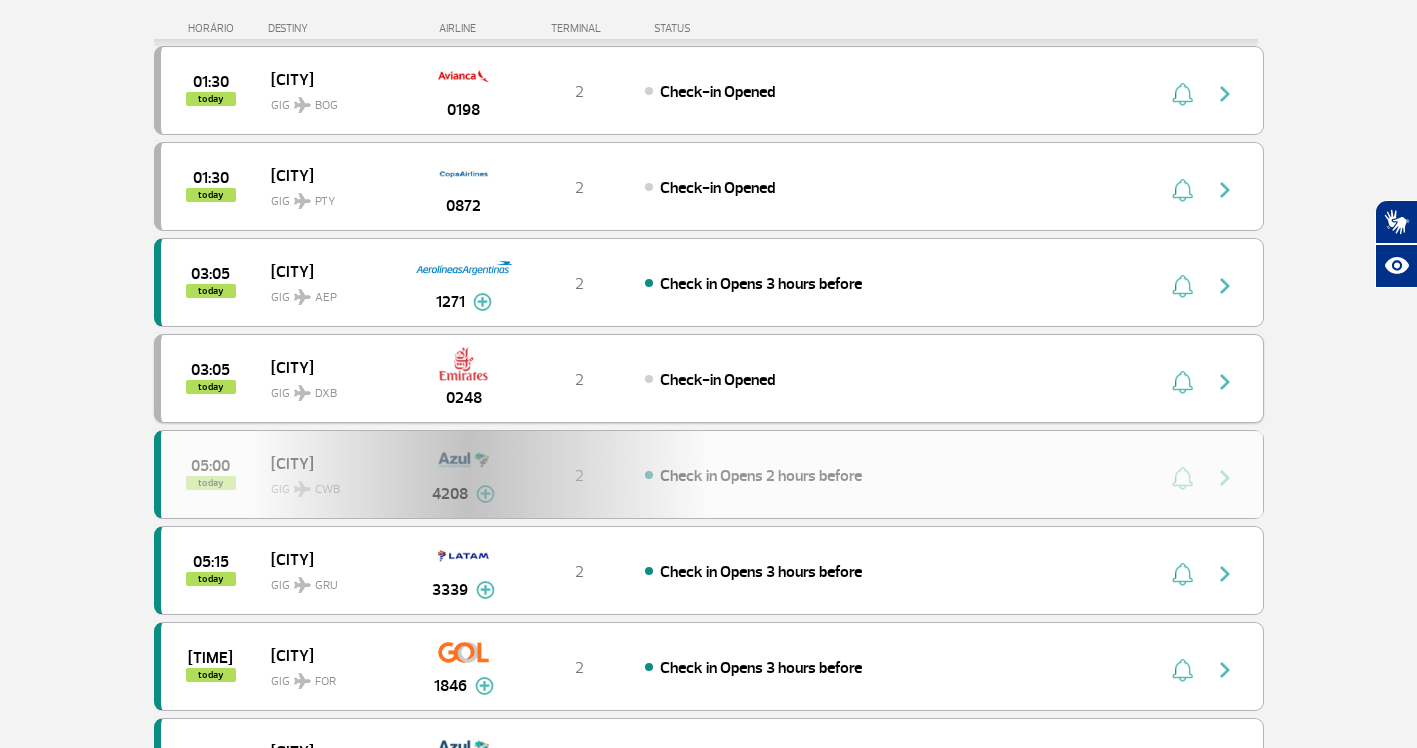 scroll, scrollTop: 0, scrollLeft: 0, axis: both 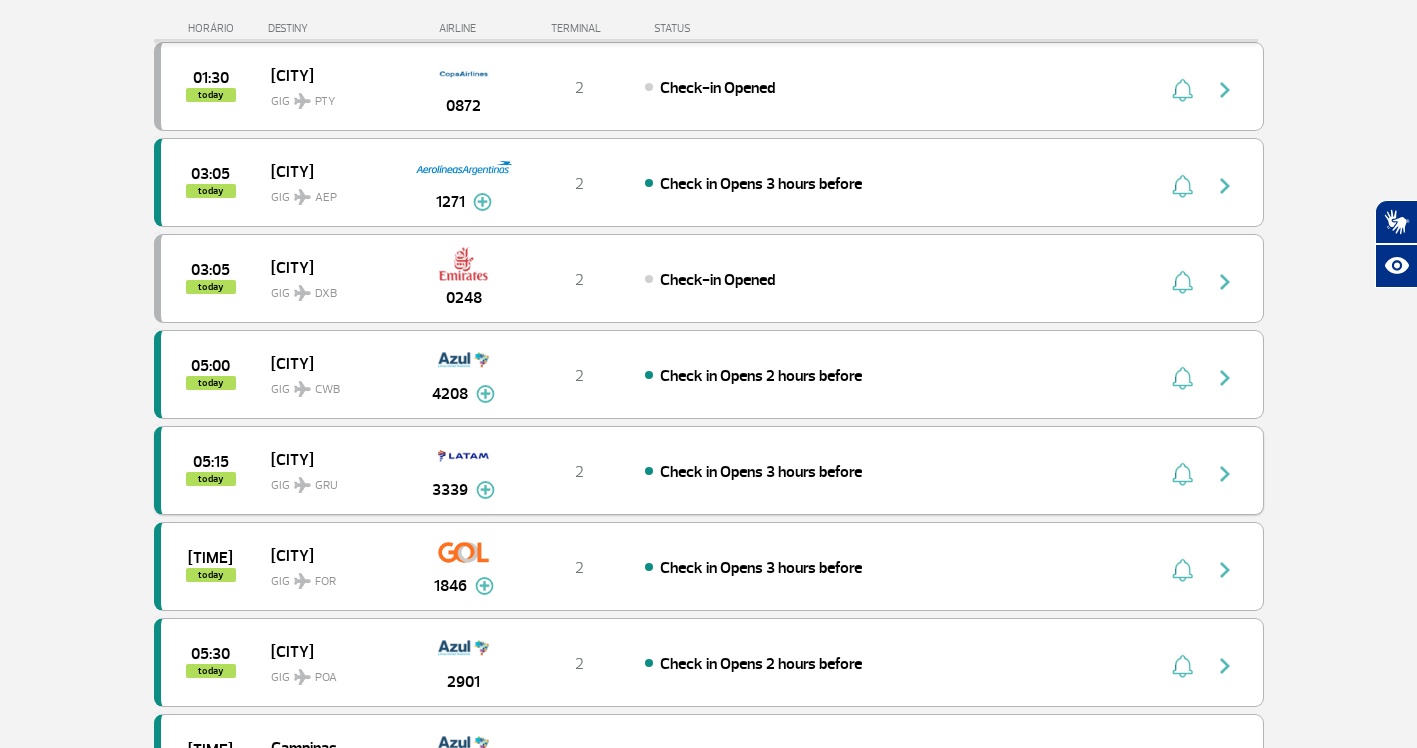 click on "São Paulo GIG  GRU" at bounding box center [342, 470] 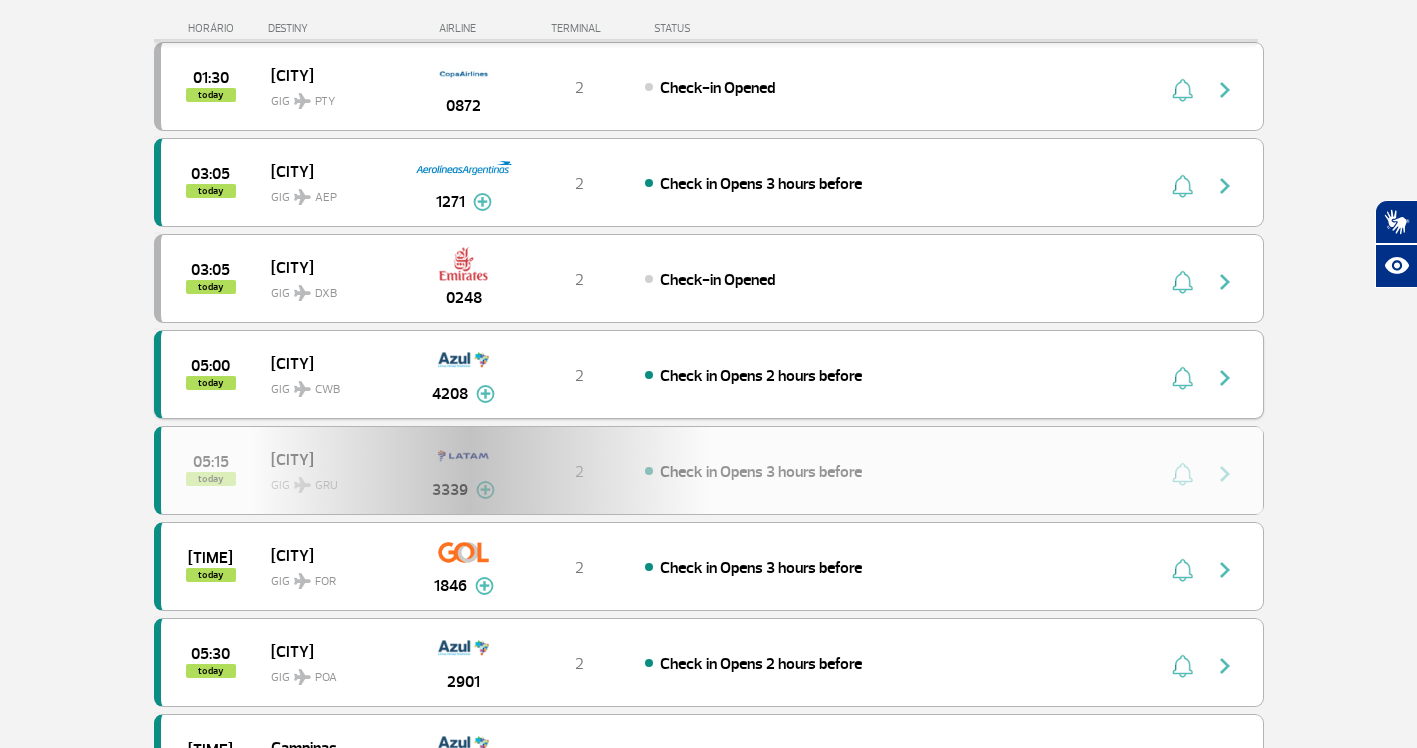 scroll, scrollTop: 0, scrollLeft: 0, axis: both 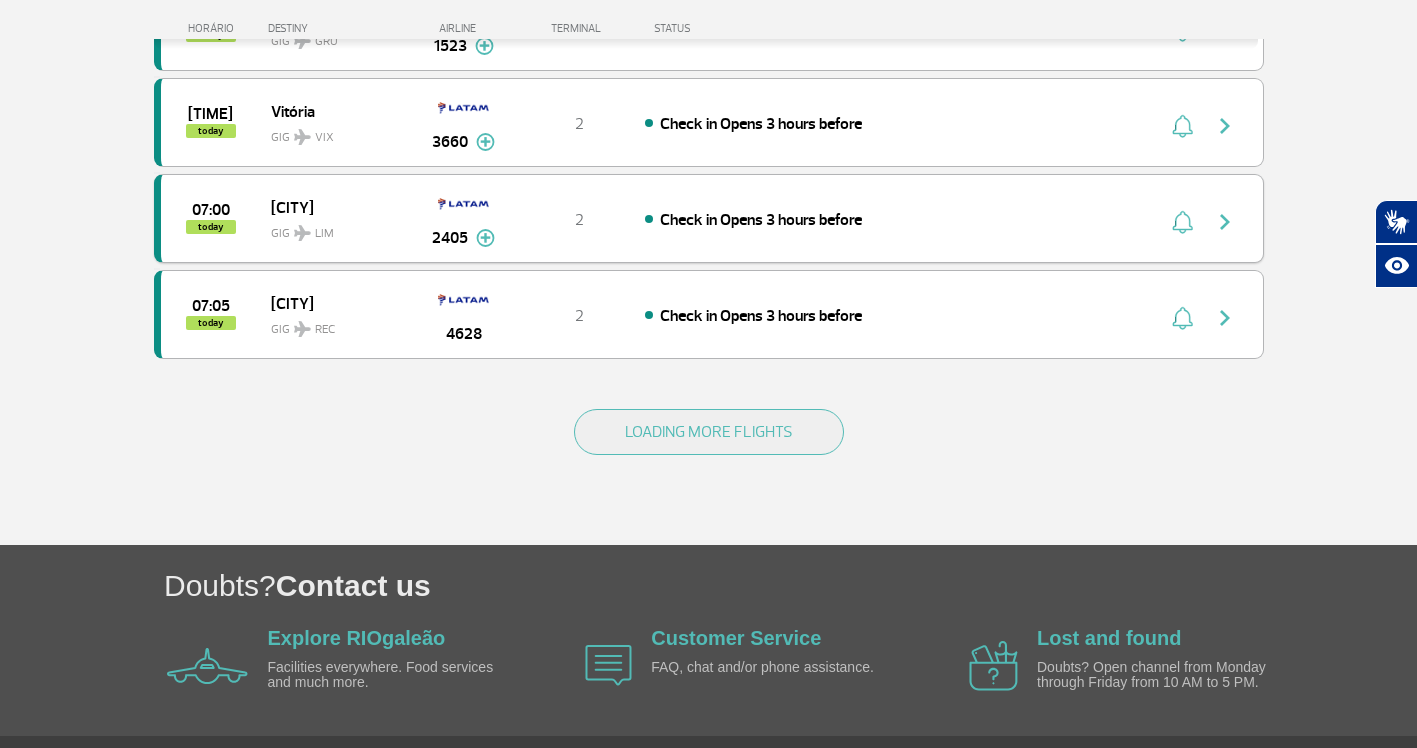 drag, startPoint x: 616, startPoint y: 218, endPoint x: 587, endPoint y: 231, distance: 31.780497 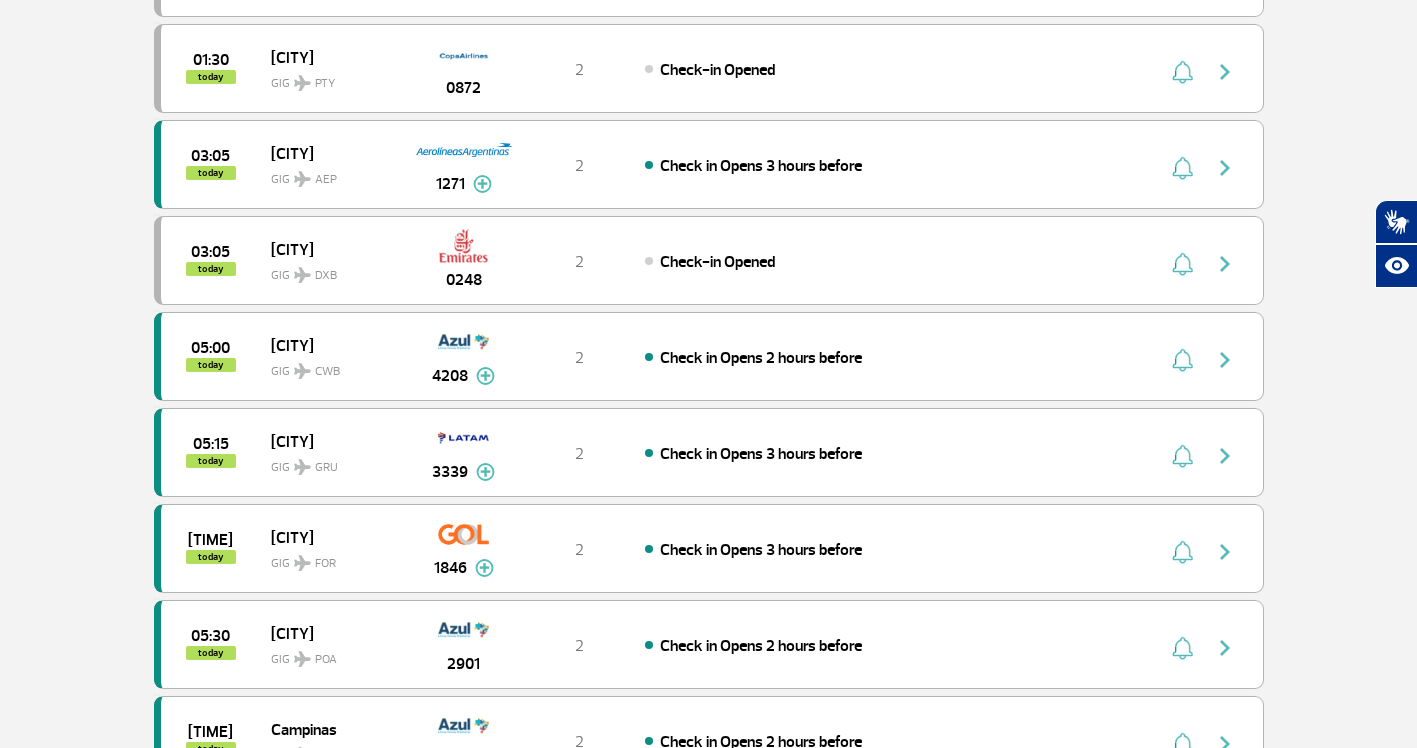 scroll, scrollTop: 0, scrollLeft: 0, axis: both 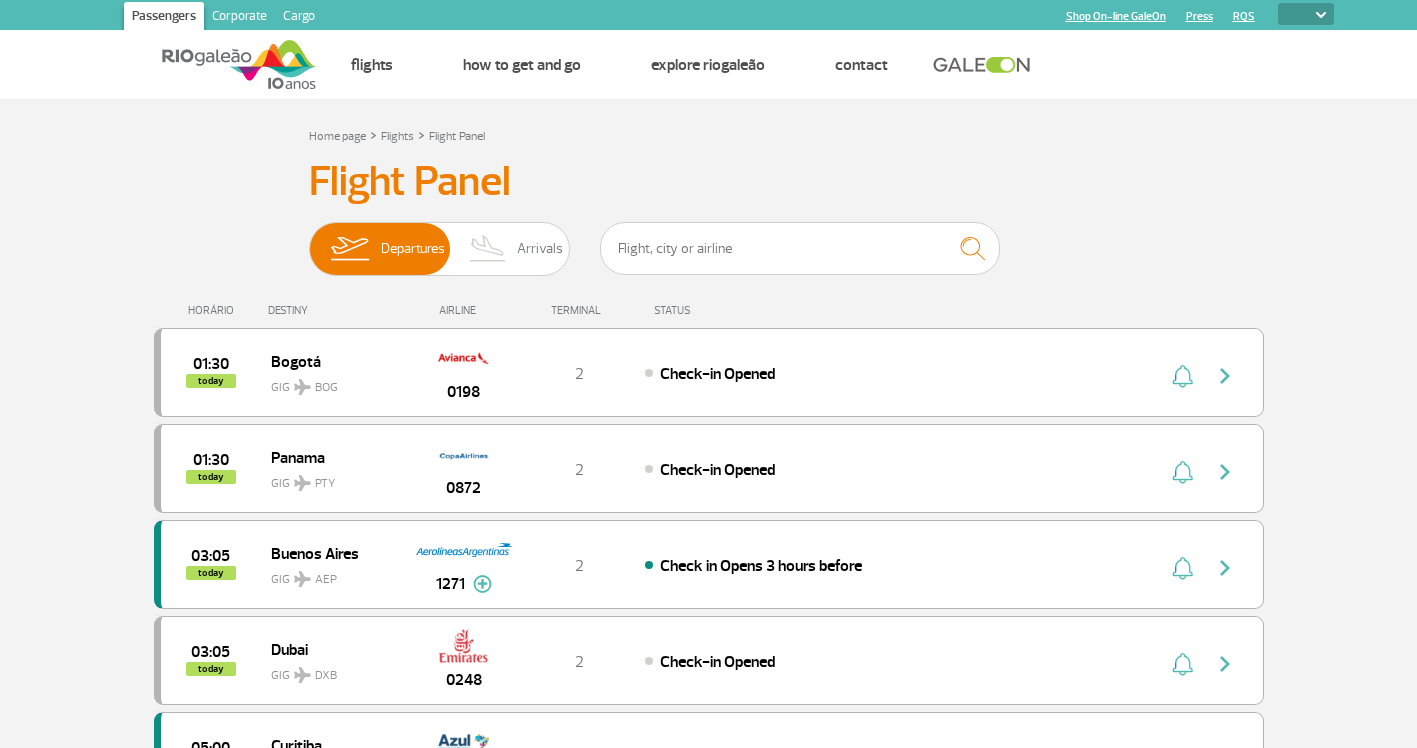select 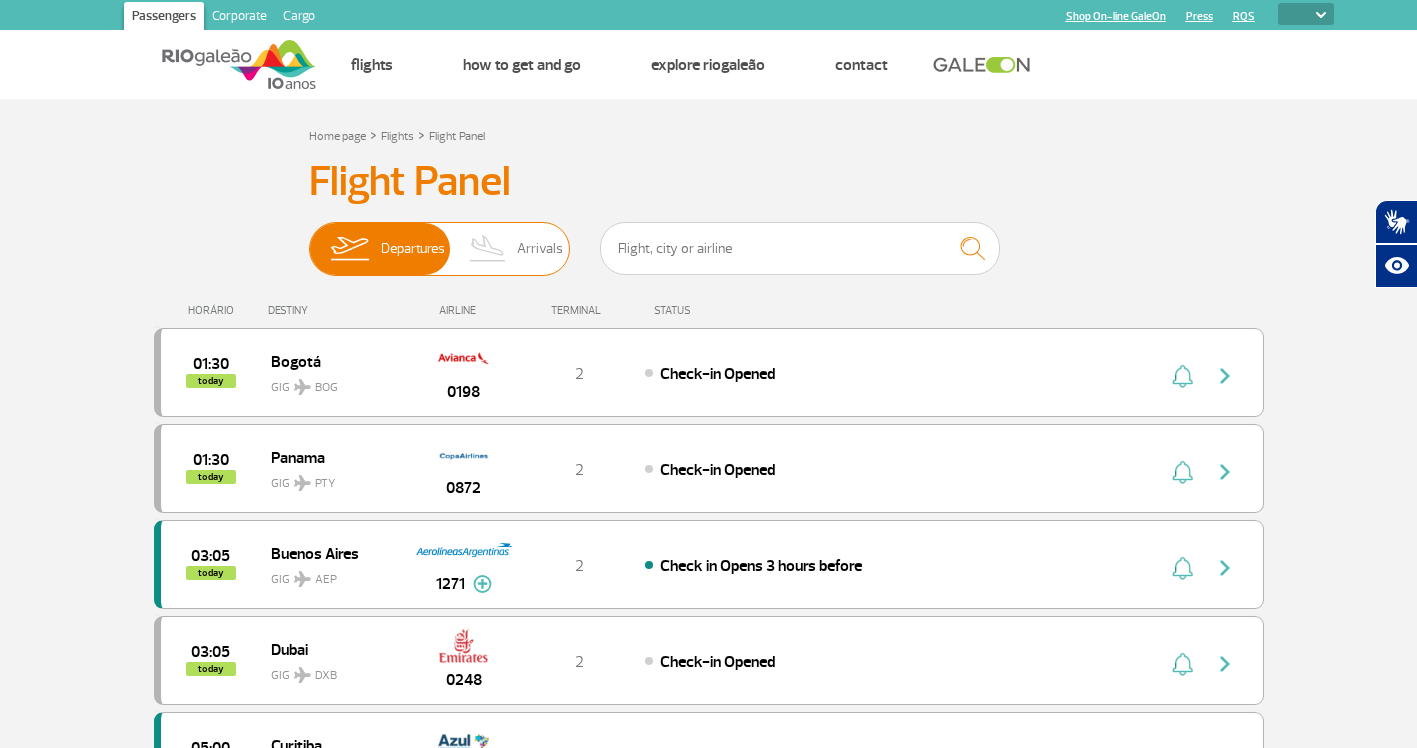 click on "Arrivals" at bounding box center (540, 249) 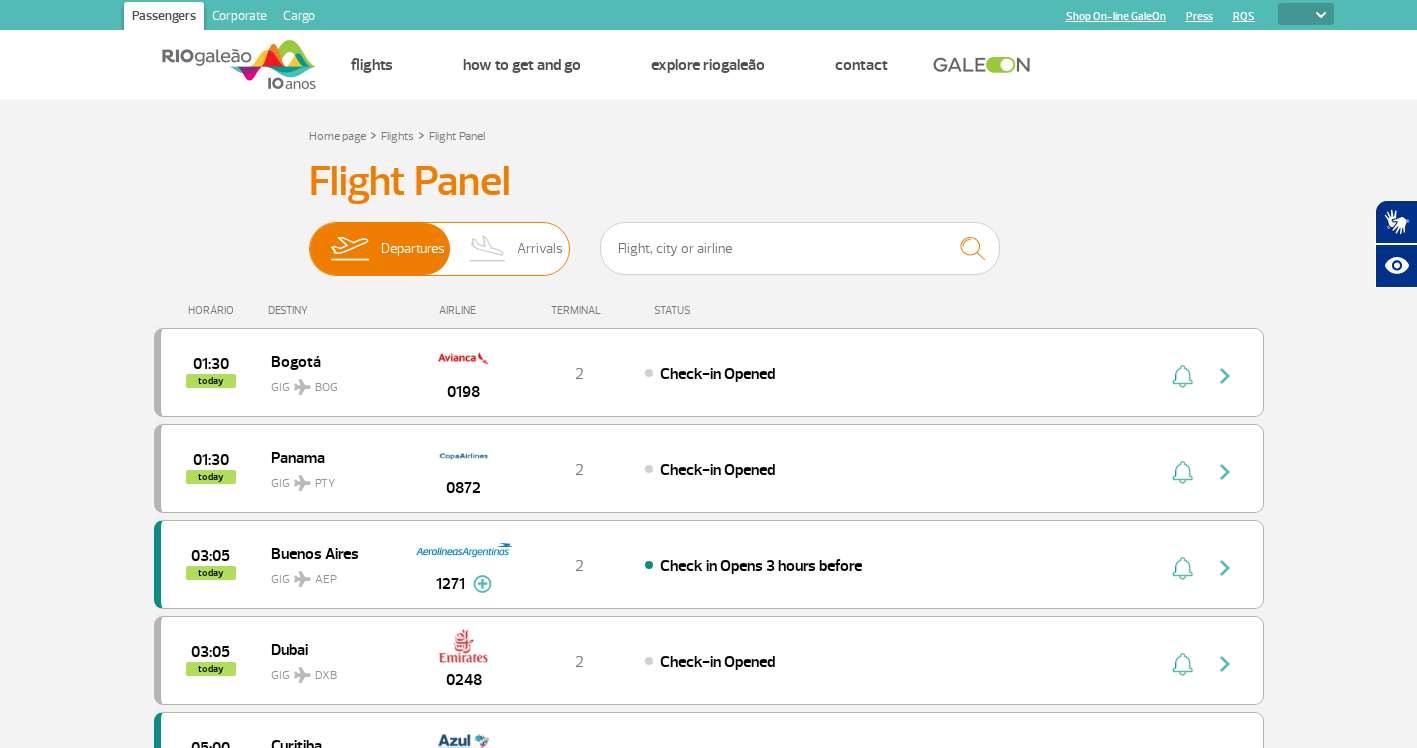 click on "Departures   Arrivals" at bounding box center [309, 239] 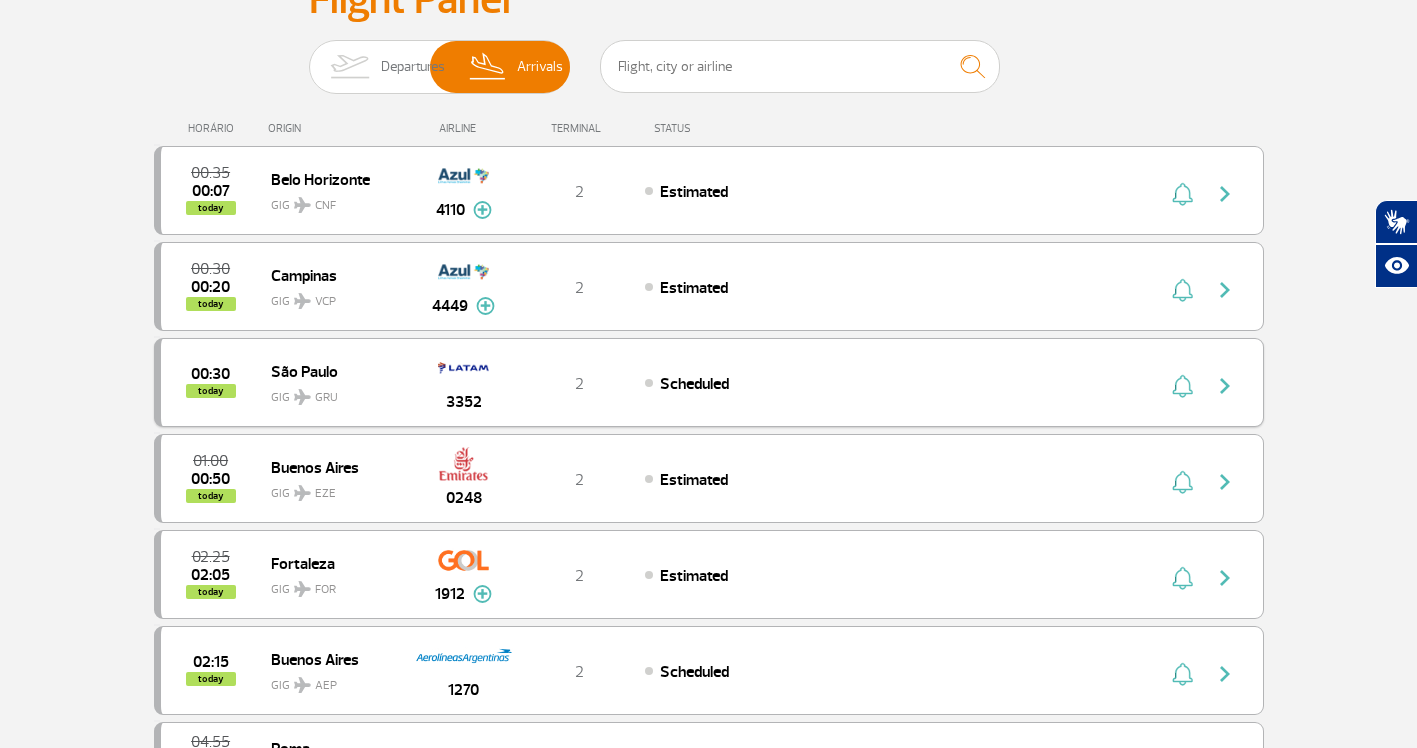 scroll, scrollTop: 0, scrollLeft: 0, axis: both 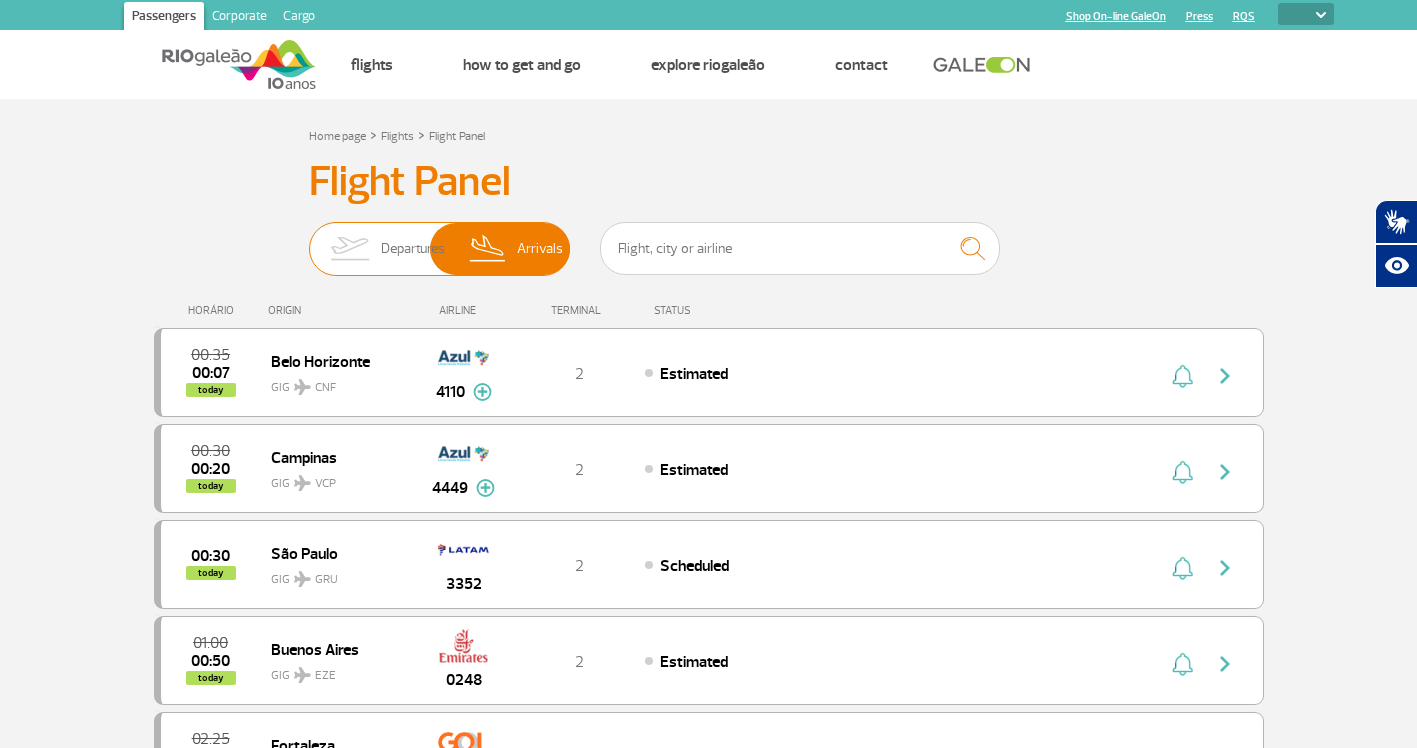 click at bounding box center [349, 249] 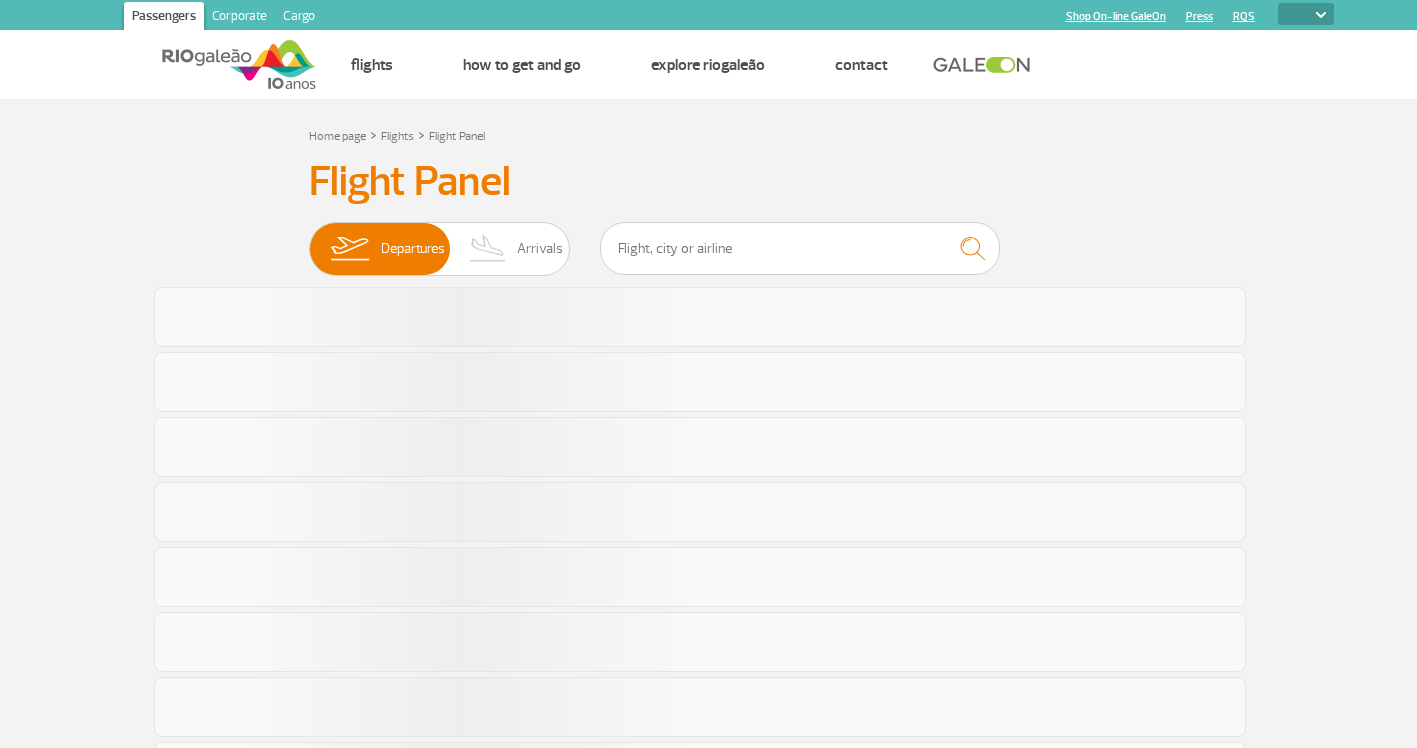 select 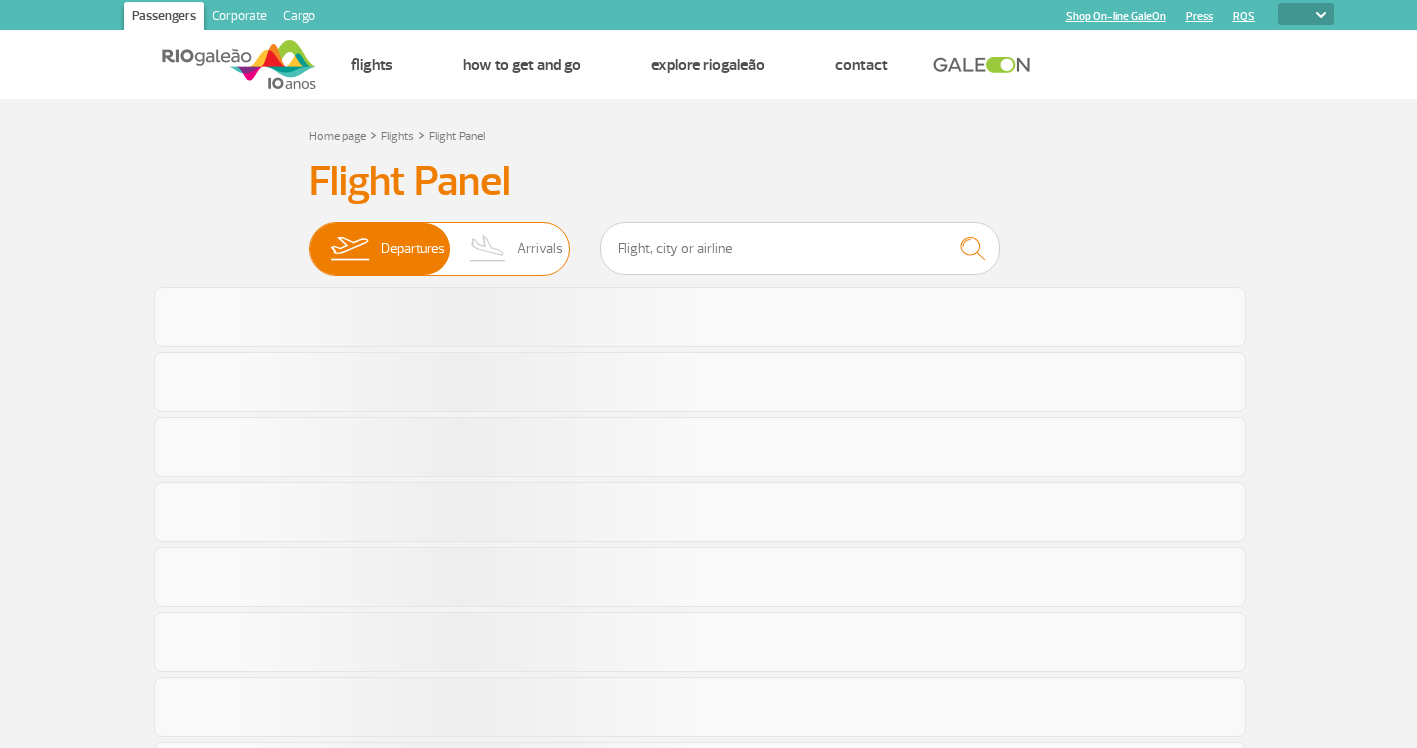 scroll, scrollTop: 0, scrollLeft: 0, axis: both 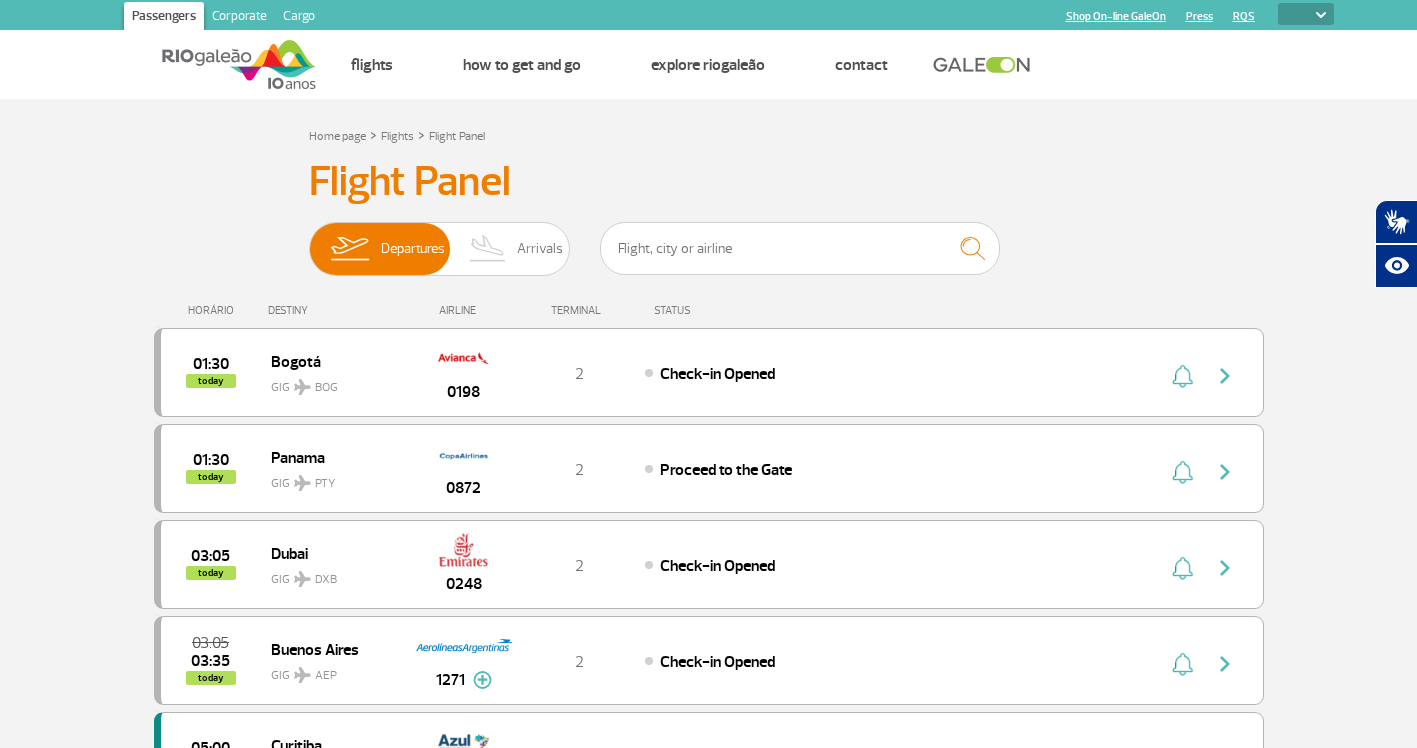 click on "Flight Panel  Departures   Arrivals  01:30 today [CITY] GIG BOG 0198 T2  Check-in Opened  01:30 today [CITY] GIG PTY 0872 T2  Proceed to the Gate  03:05 today [CITY] GIG DXB 0248 T2  Check-in Opened  03:05 03:35 today [CITY] GIG AEP 1271 Parcerias:  ITA Airways   4683  T2  Check-in Opened  ITA Airways 4683 05:00 today [CITY] GIG CWB 4208 Parcerias:  TAP Portugal   5337  T2  Check in Opens 2 hours before  TAP Portugal 5337 05:15 today [CITY] GIG GRU 3339 Parcerias:  Quantas Airlines   3942   Qatar Airways   5276   Delta Airlines   6259   Iberia Airlines   6525   Iberia Airlines   6602   AeroMexico   8523  T2  Check in Opens 3 hours before  Quantas Airlines 3942 Qatar Airways 5276 Delta Airlines 6259 Iberia Airlines 6525 Iberia Airlines 6602 AeroMexico 8523 05:20 today [CITY] GIG FOR 1846 Parcerias:  Avianca   2609   Air France   2038   Azul Linhas Aéreas   3106   COPA Airlines   3595   Emirates Airlines   3685   TAP Portugal   4151  T2  Check in Opens 3 hours before  Avianca 2609 Air France GIG" at bounding box center [709, 1211] 